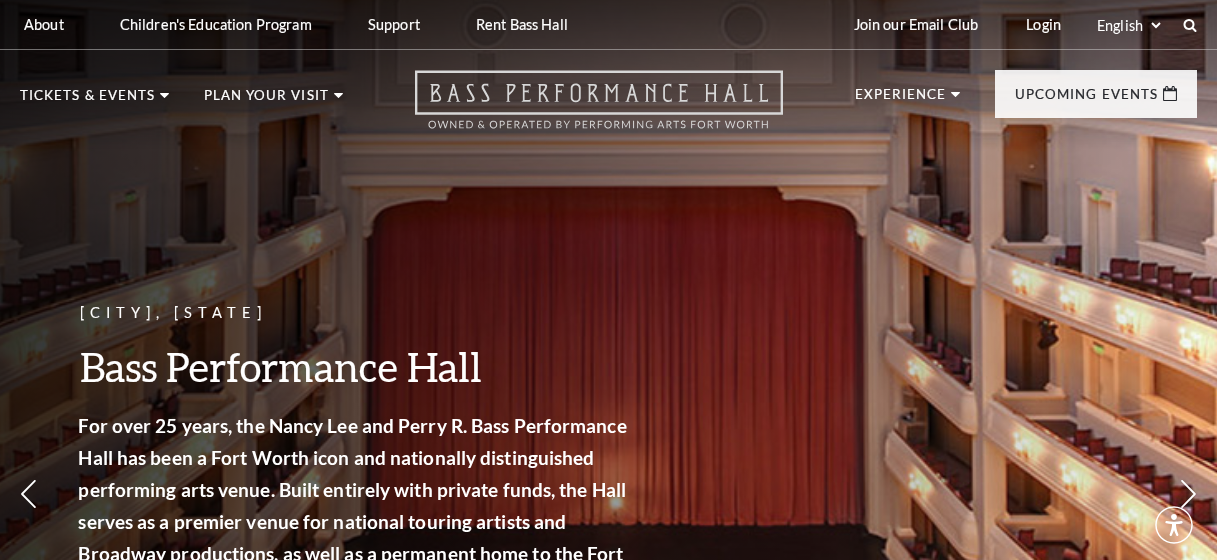 scroll, scrollTop: 0, scrollLeft: 0, axis: both 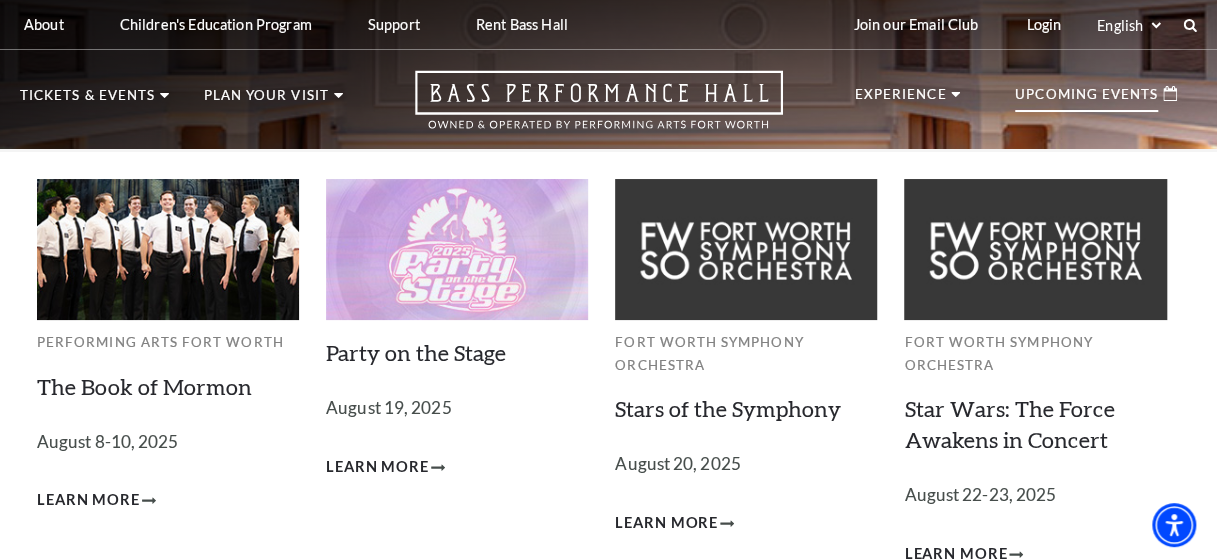 click on "Upcoming Events" at bounding box center (1086, 100) 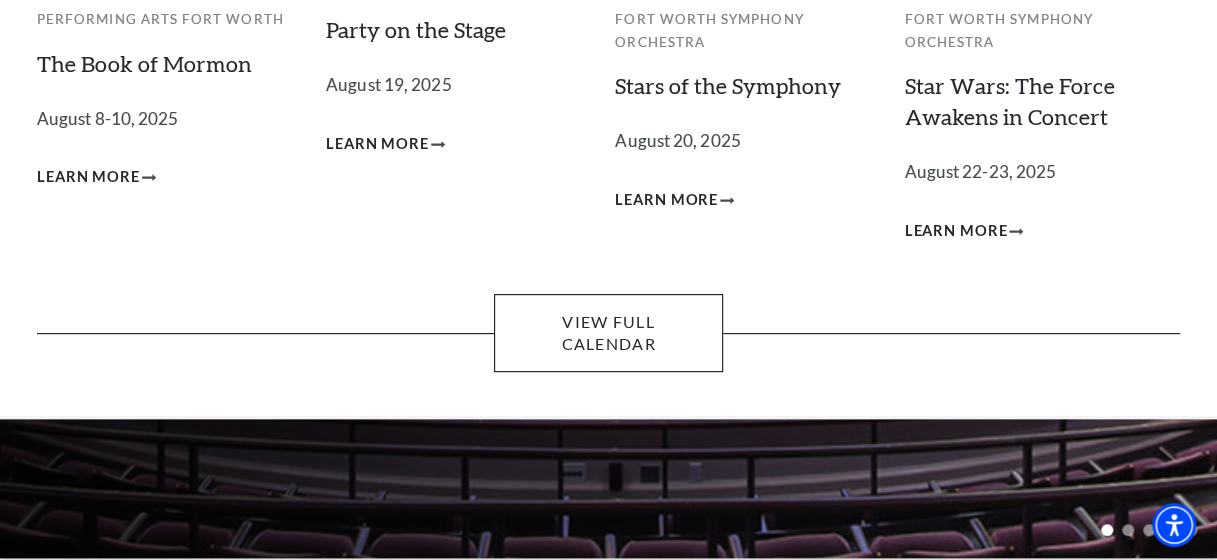 scroll, scrollTop: 324, scrollLeft: 0, axis: vertical 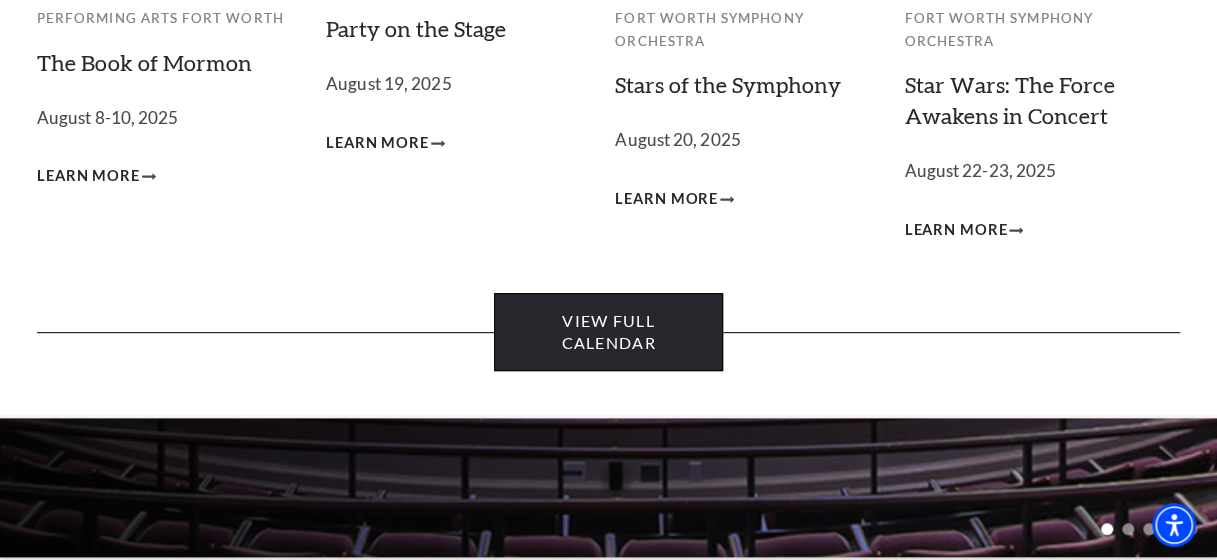 click on "View Full Calendar" at bounding box center (608, 332) 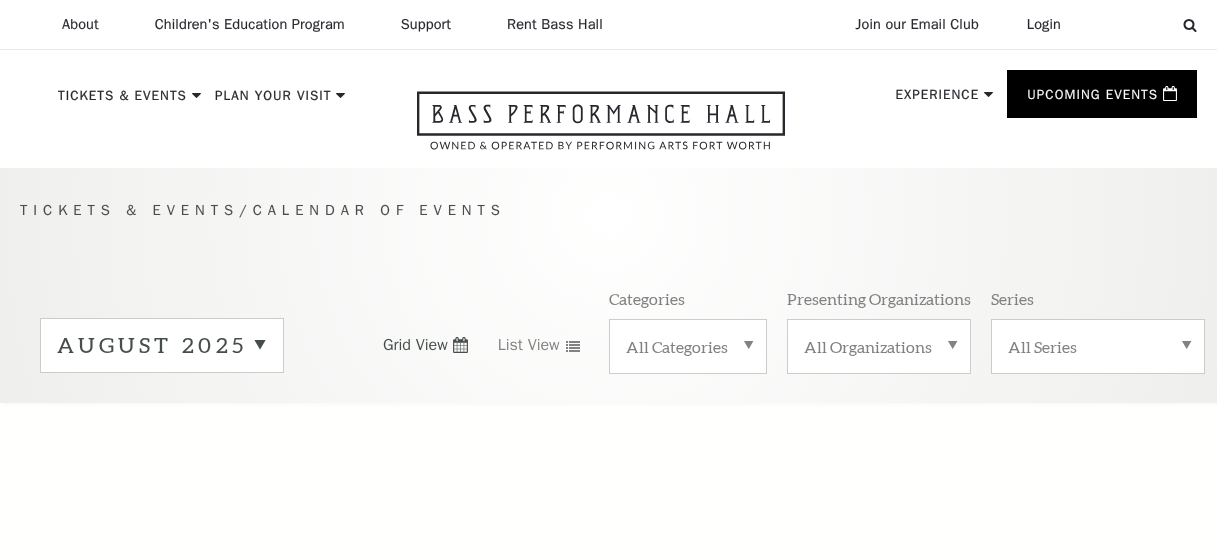 scroll, scrollTop: 0, scrollLeft: 0, axis: both 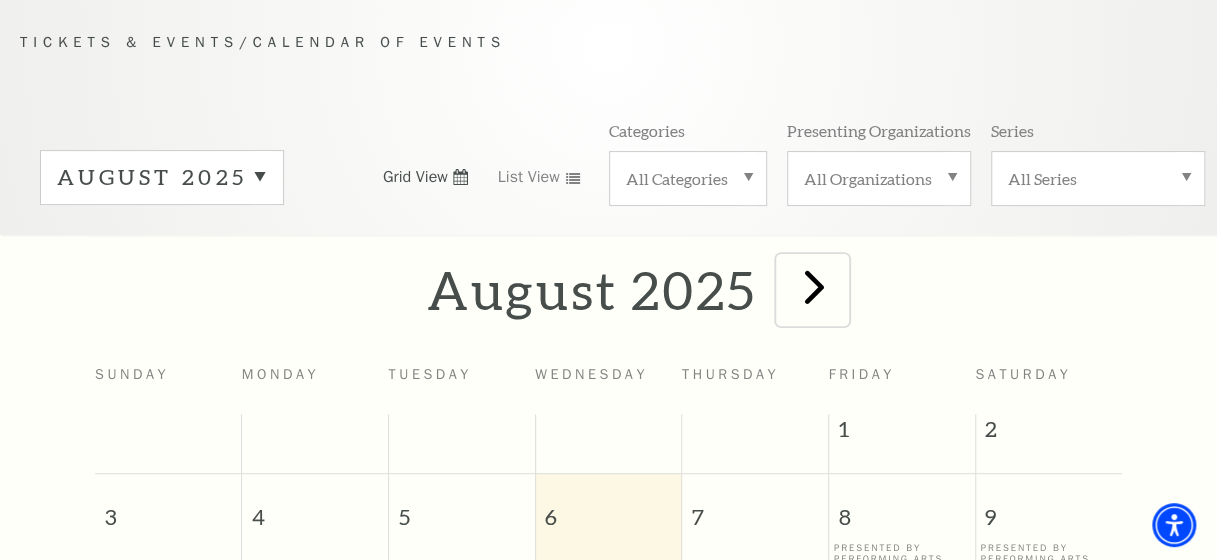 click at bounding box center [814, 286] 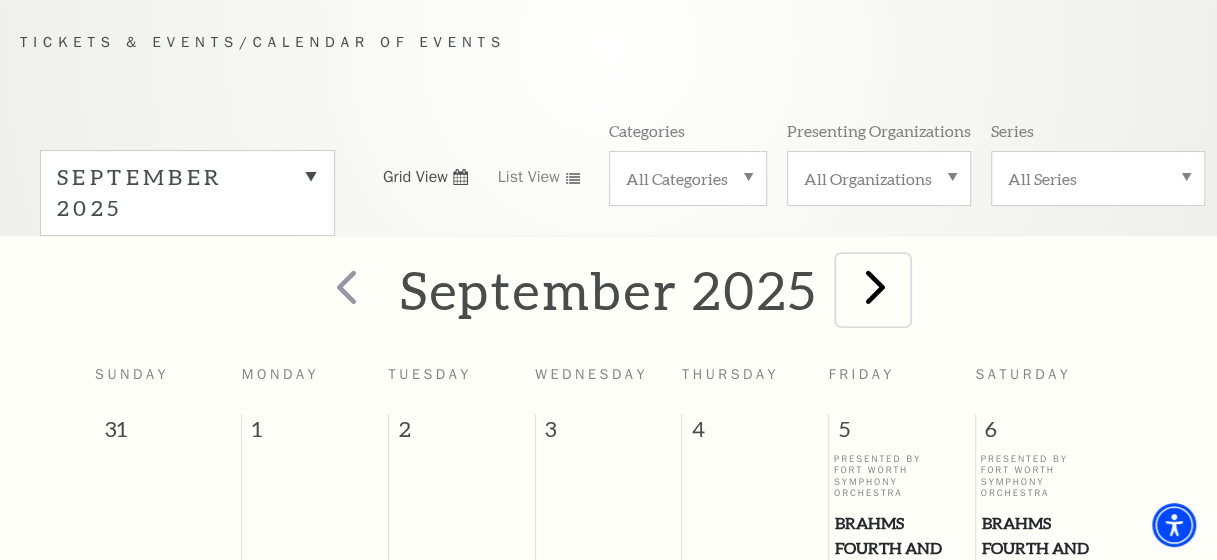 click at bounding box center (875, 286) 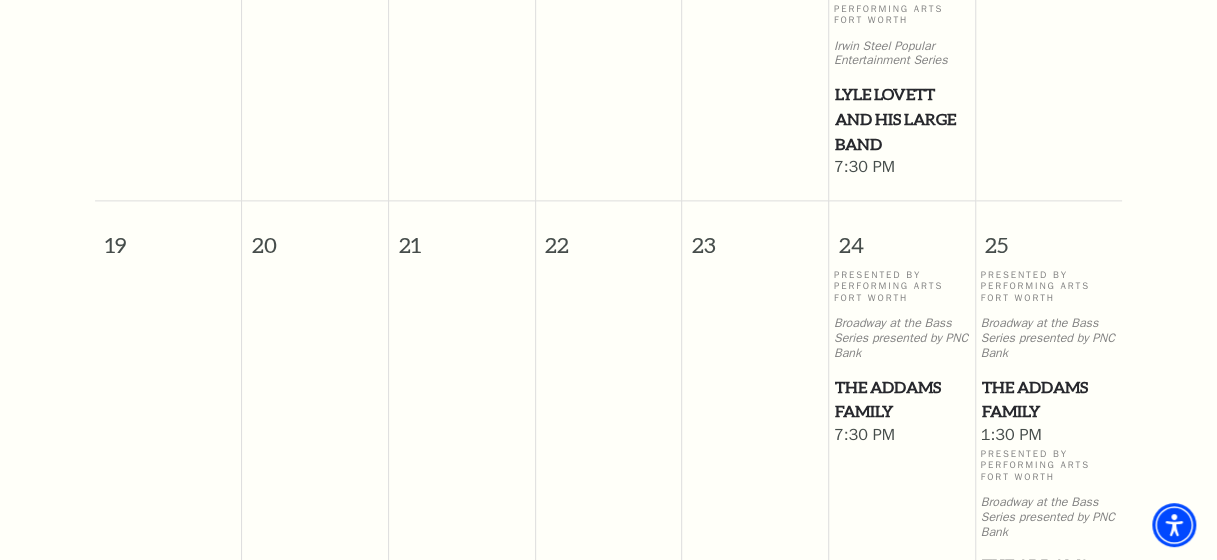 scroll, scrollTop: 1214, scrollLeft: 0, axis: vertical 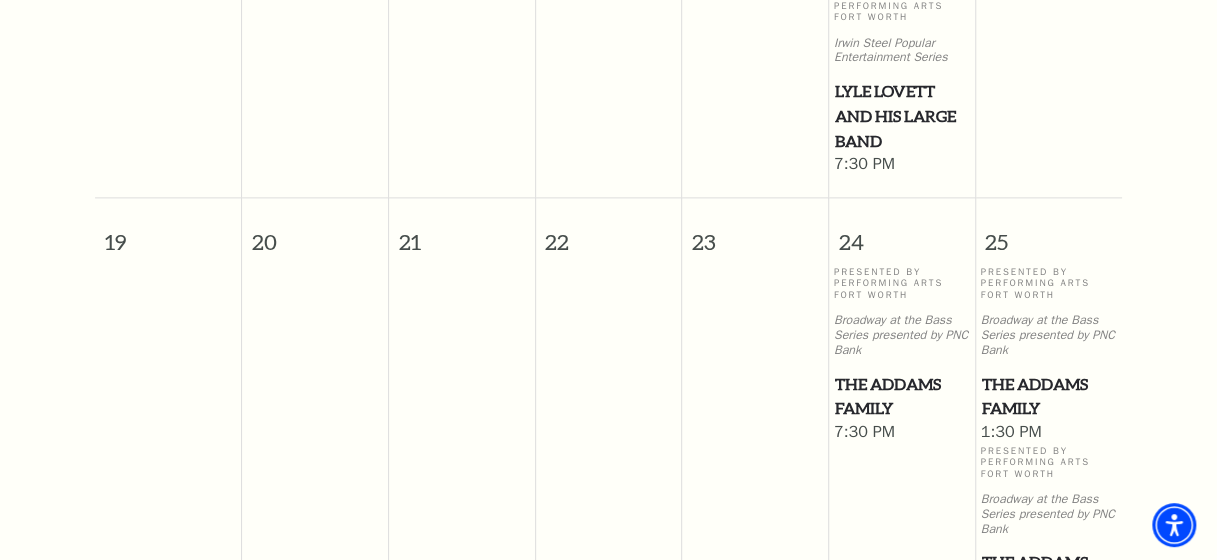 click on "The Addams Family" at bounding box center [902, 396] 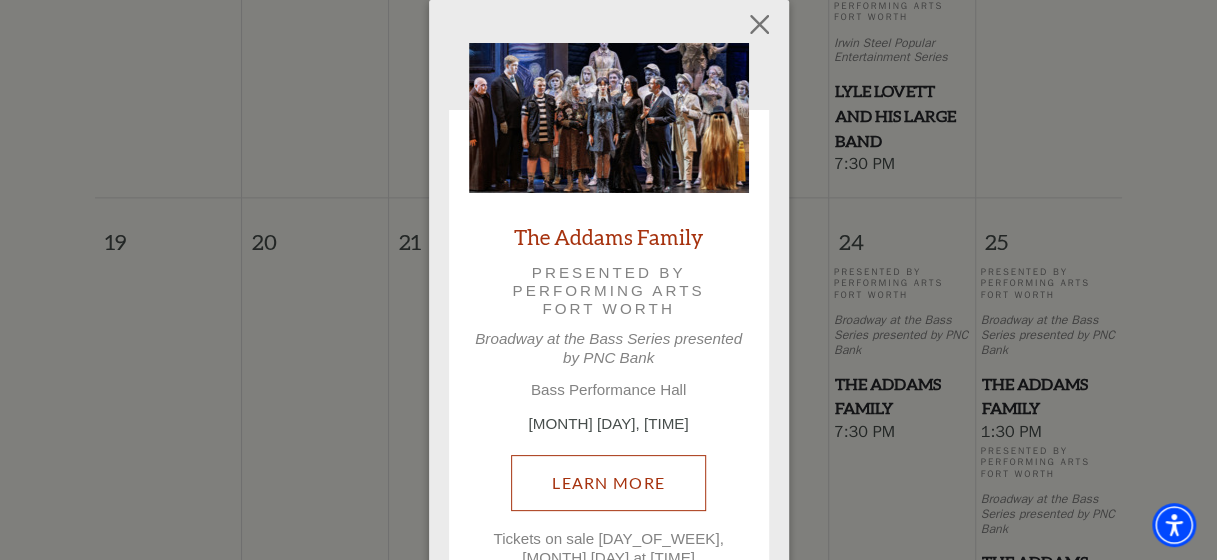 click on "Learn More" at bounding box center (608, 483) 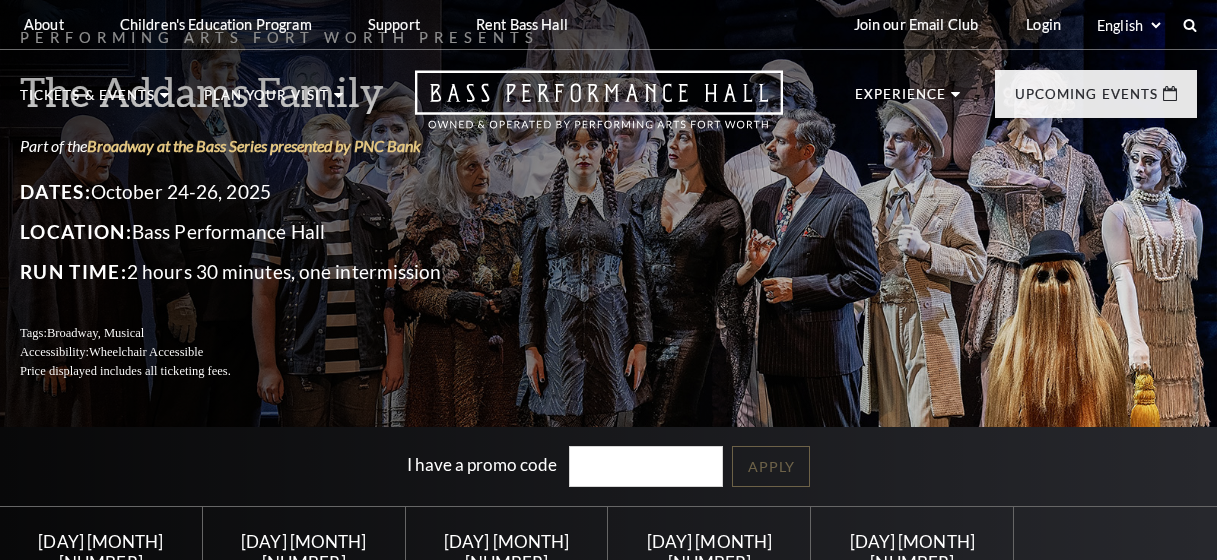 scroll, scrollTop: 0, scrollLeft: 0, axis: both 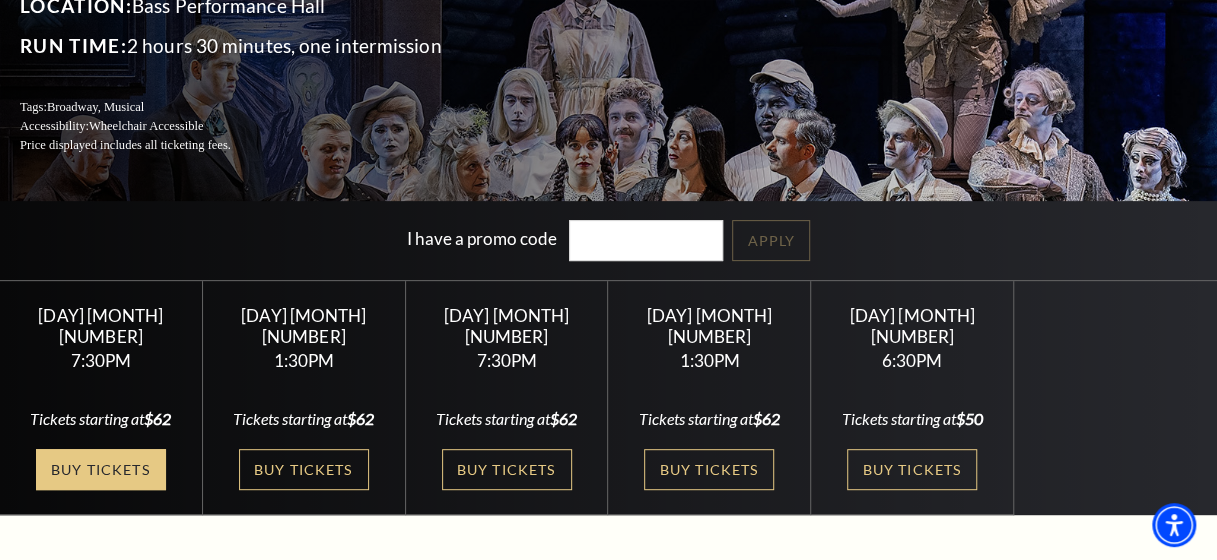 click on "Buy Tickets" at bounding box center [101, 469] 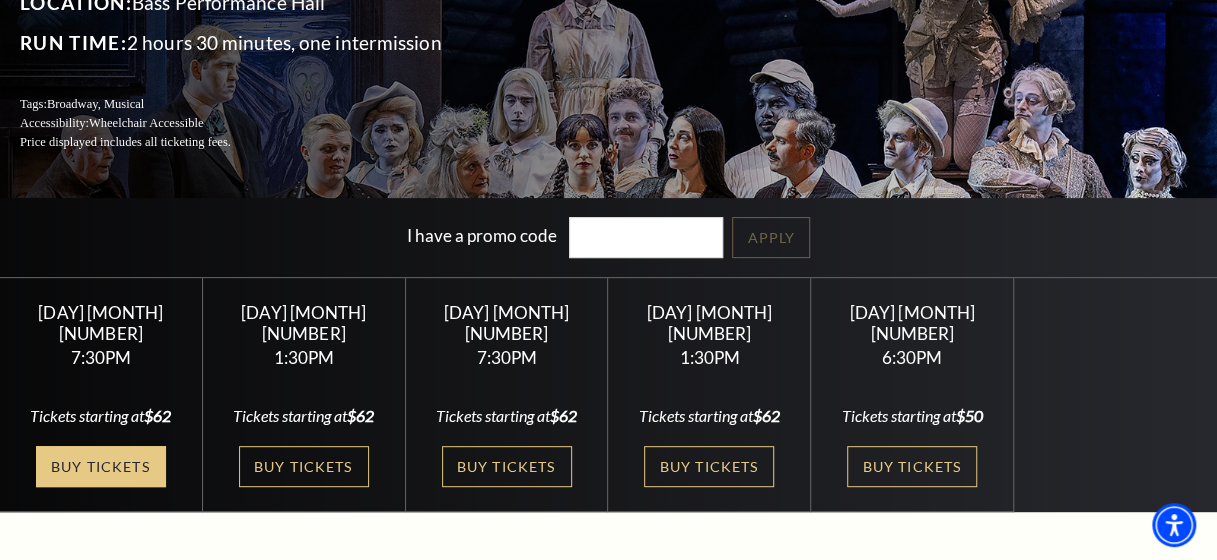 scroll, scrollTop: 304, scrollLeft: 0, axis: vertical 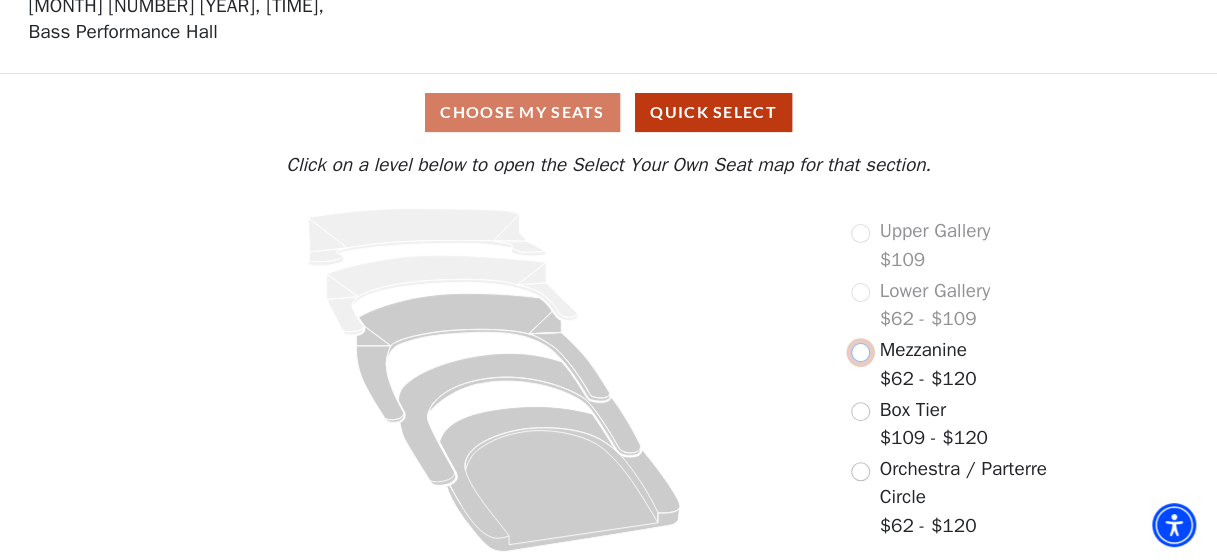 click at bounding box center [860, 352] 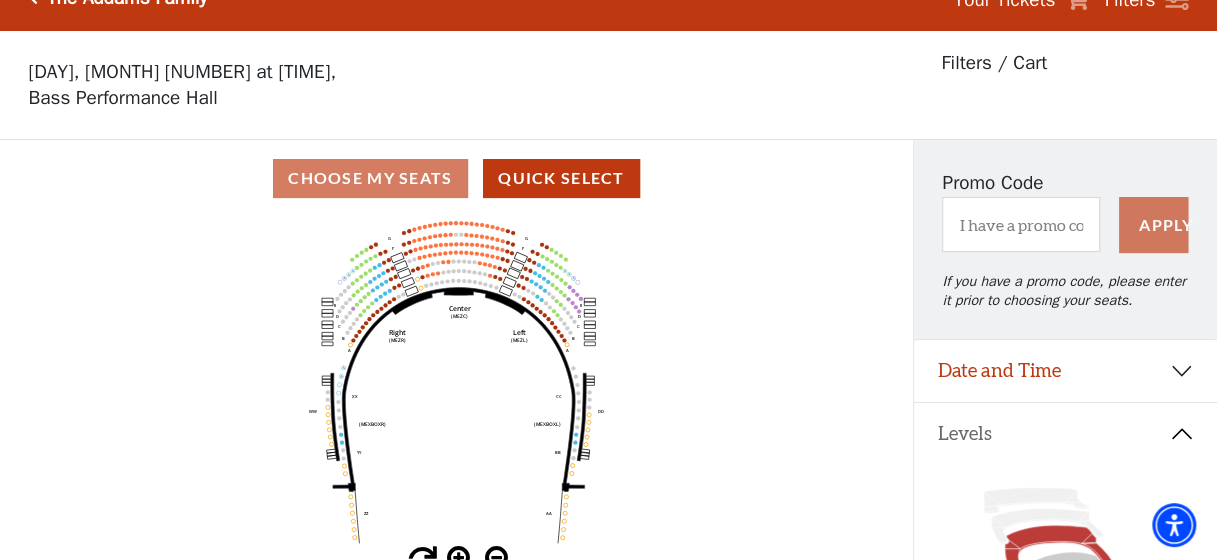 scroll, scrollTop: 92, scrollLeft: 0, axis: vertical 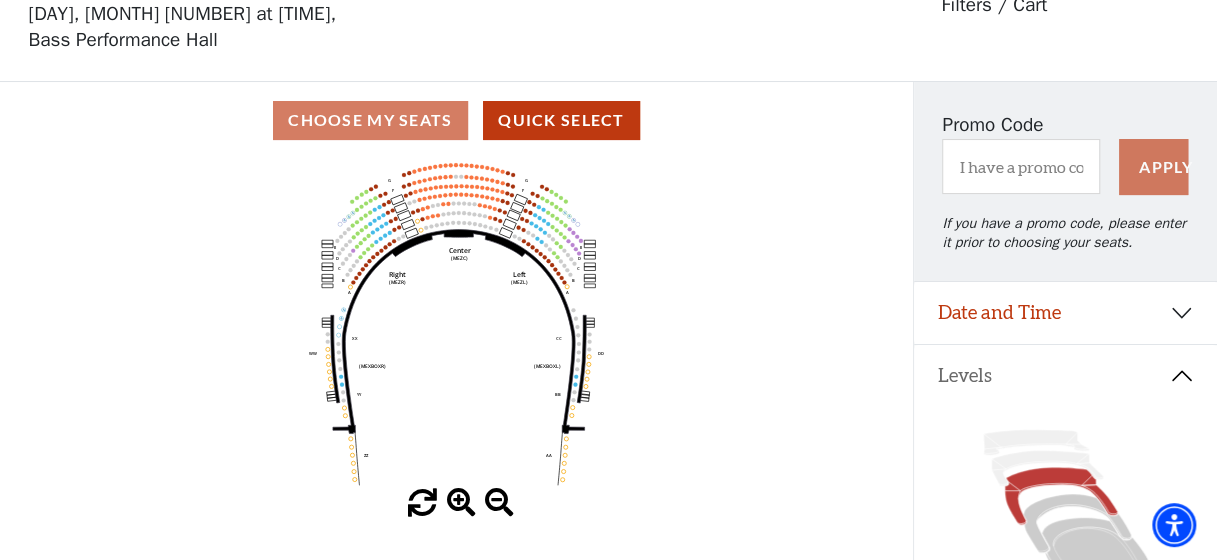 click on "Center   (MEZC)   Right   (MEZR)   Left   (MEZL)   (MEXBOXR)   (MEXBOXL)   XX   WW   CC   DD   YY   BB   ZZ   AA   G   F   E   D   G   F   C   B   A   E   D   C   B   A" 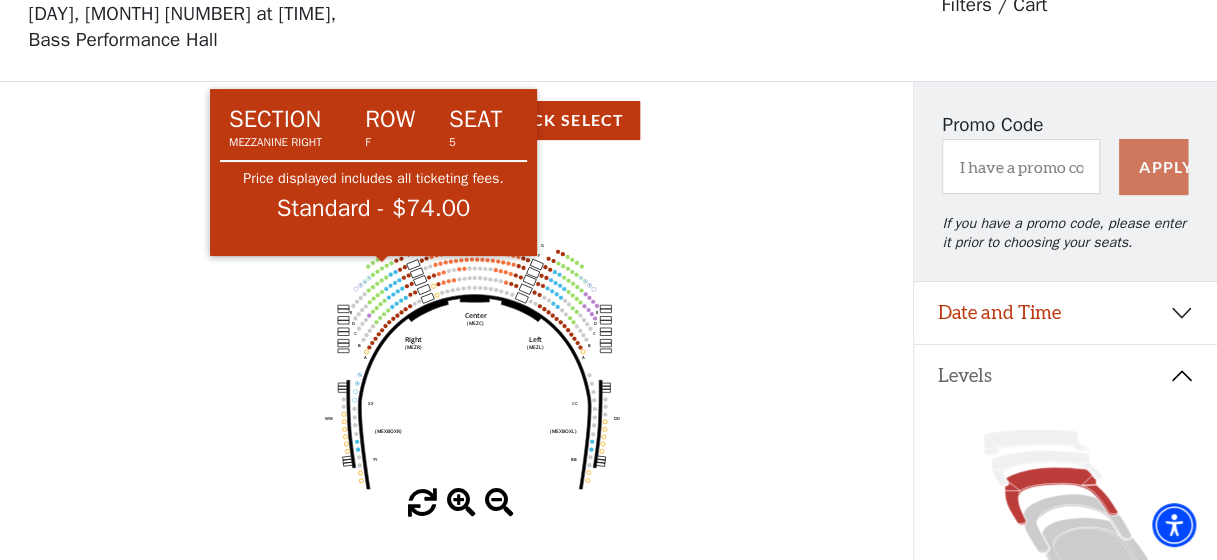 click 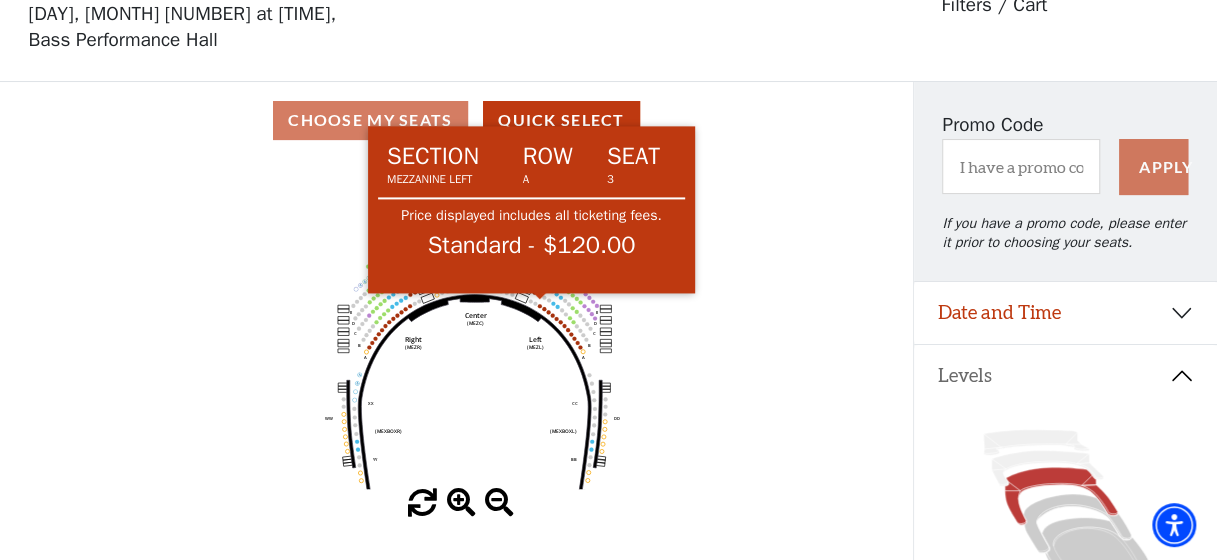 click on "Center   (MEZC)   Right   (MEZR)   Left   (MEZL)   (MEXBOXR)   (MEXBOXL)   XX   WW   CC   DD   YY   BB   ZZ   AA   G   F   E   D   G   F   C   B   A   E   D   C   B   A" 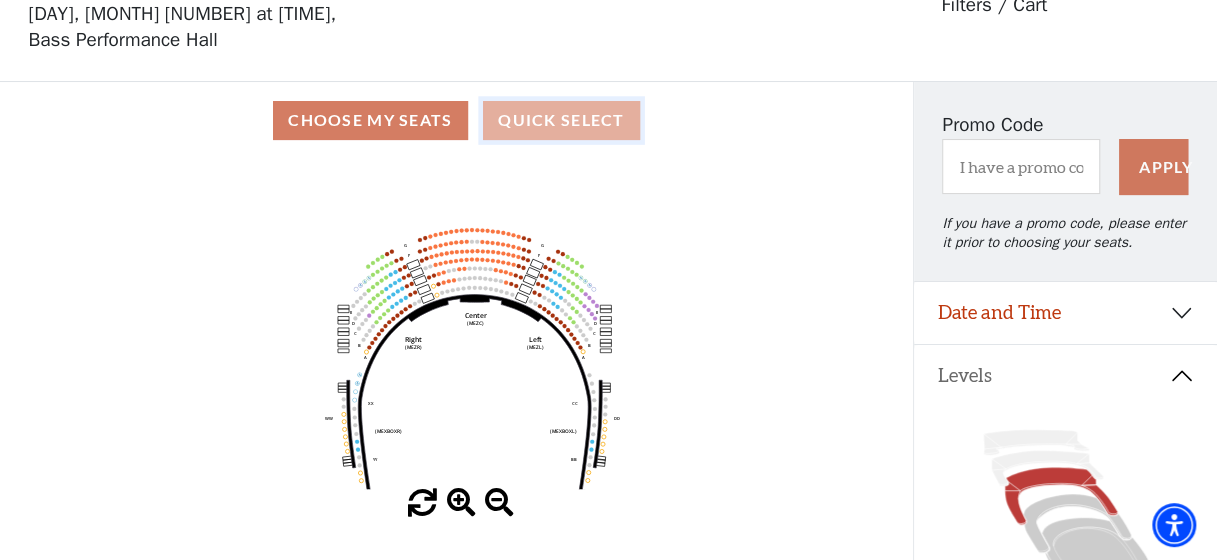 click on "Quick Select" at bounding box center [561, 120] 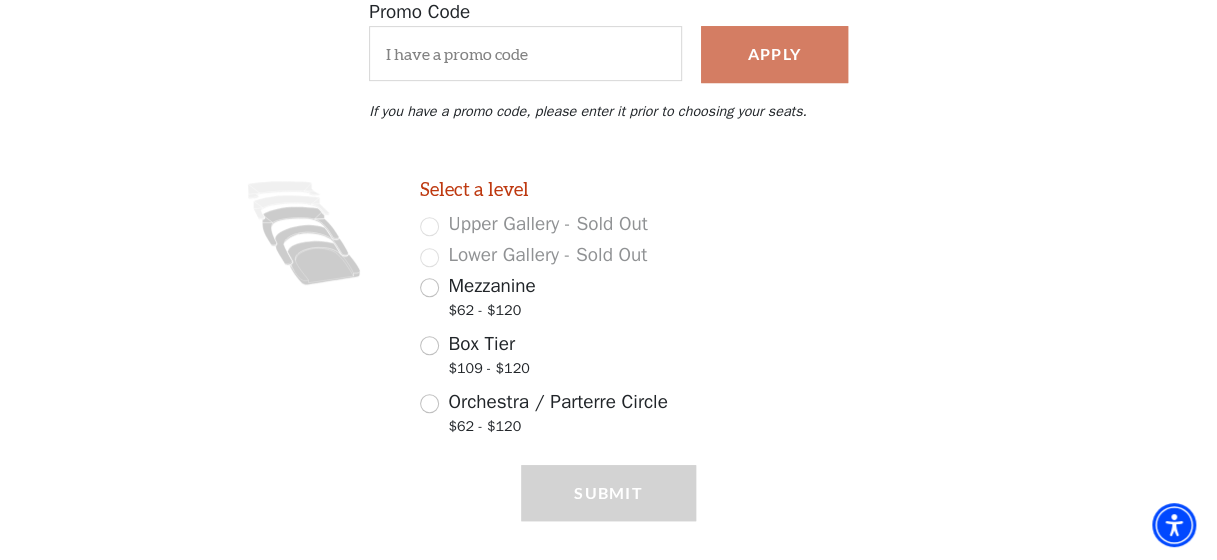 scroll, scrollTop: 404, scrollLeft: 0, axis: vertical 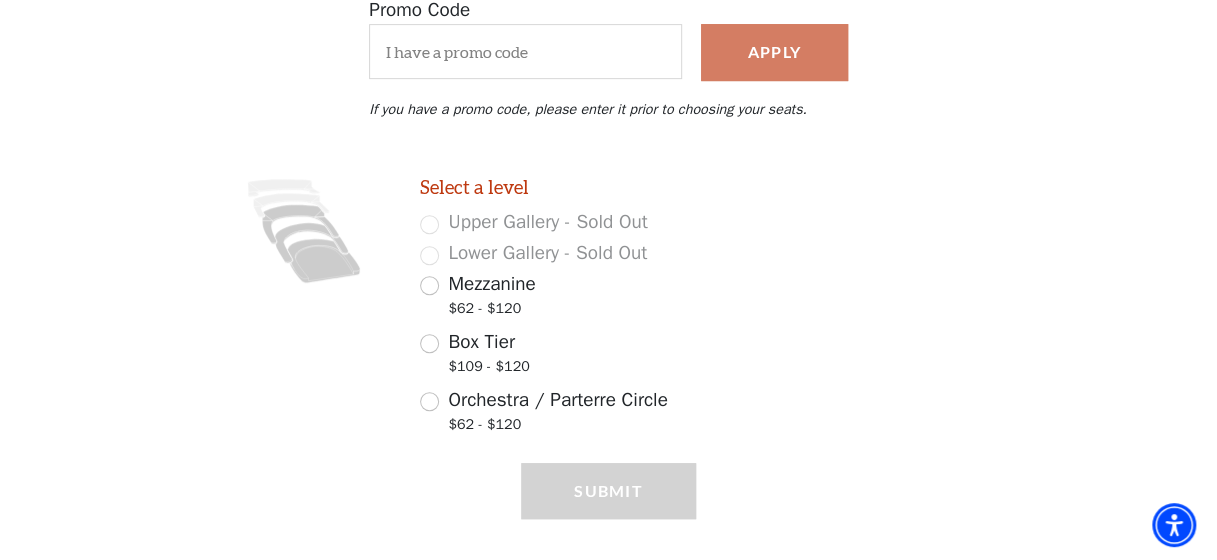 click on "Mezzanine     $62 - $120" at bounding box center (558, 298) 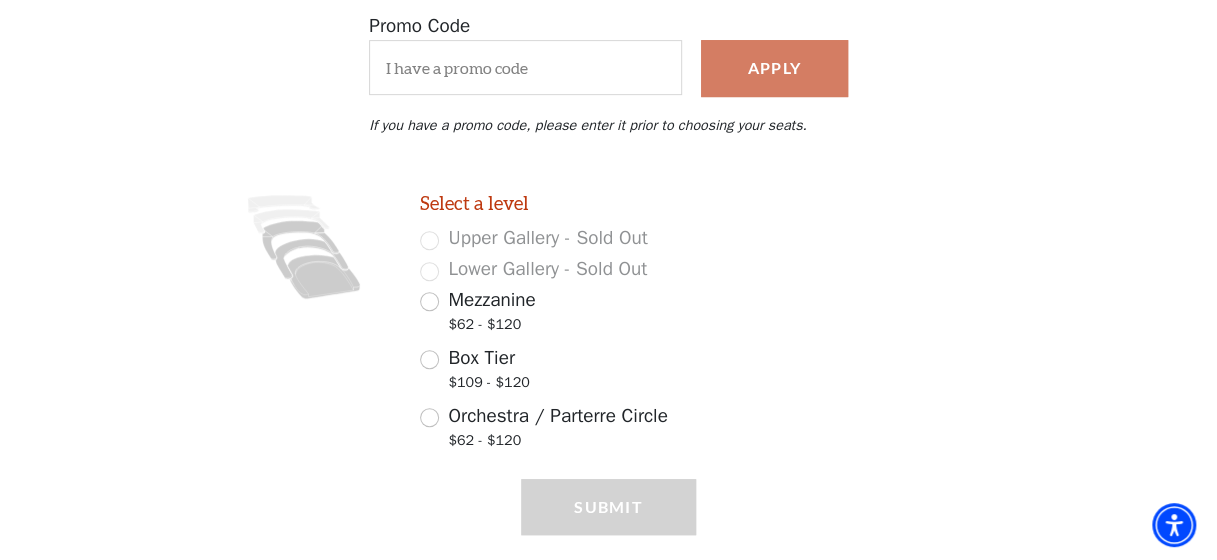 scroll, scrollTop: 382, scrollLeft: 0, axis: vertical 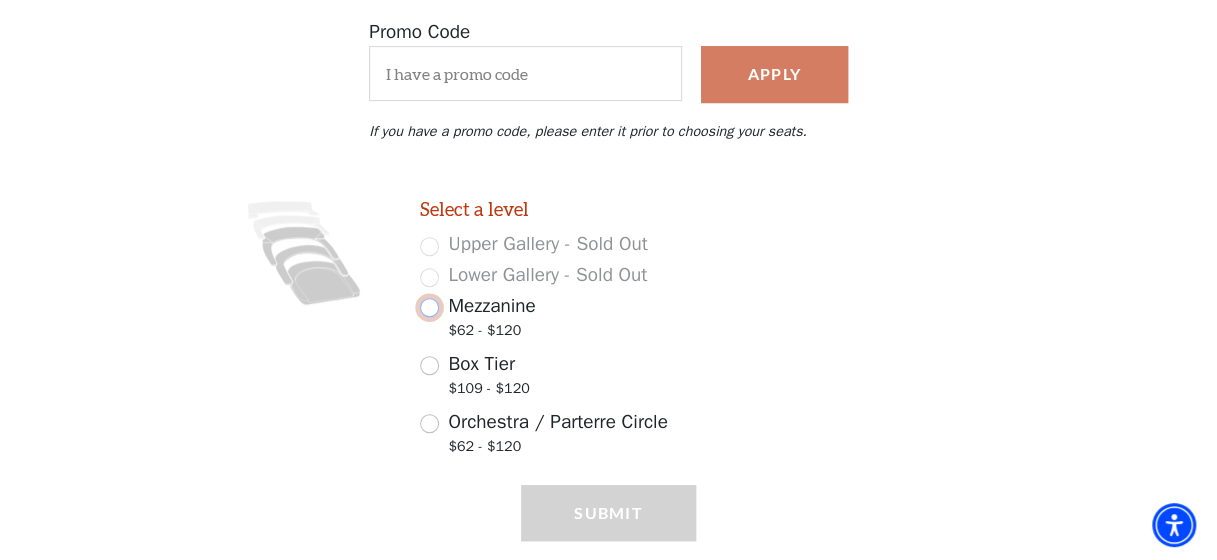 click on "Mezzanine     $62 - $120" at bounding box center (429, 307) 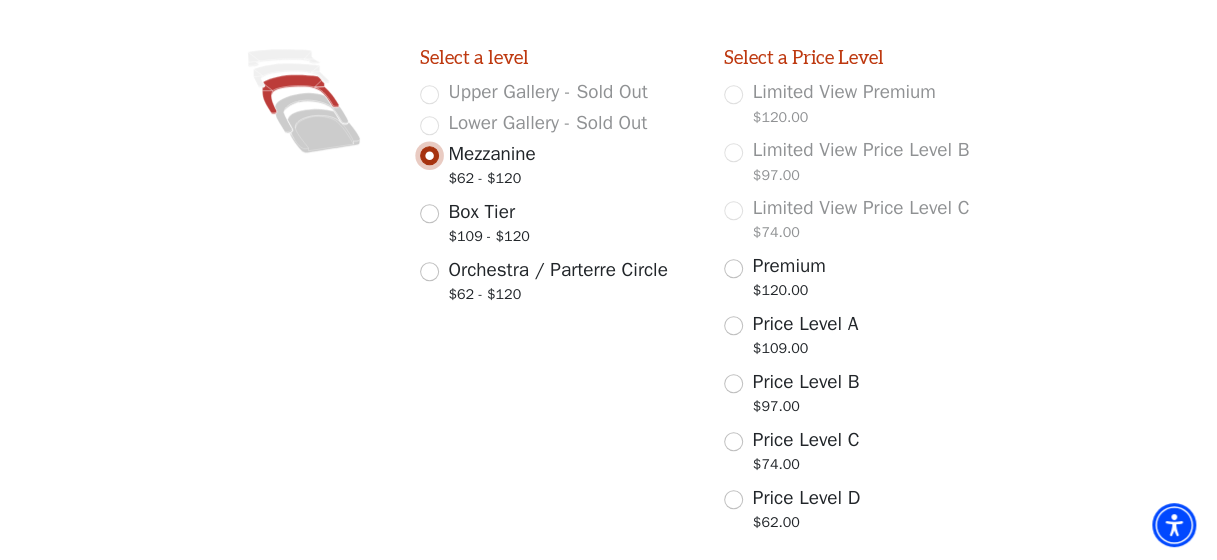 scroll, scrollTop: 534, scrollLeft: 0, axis: vertical 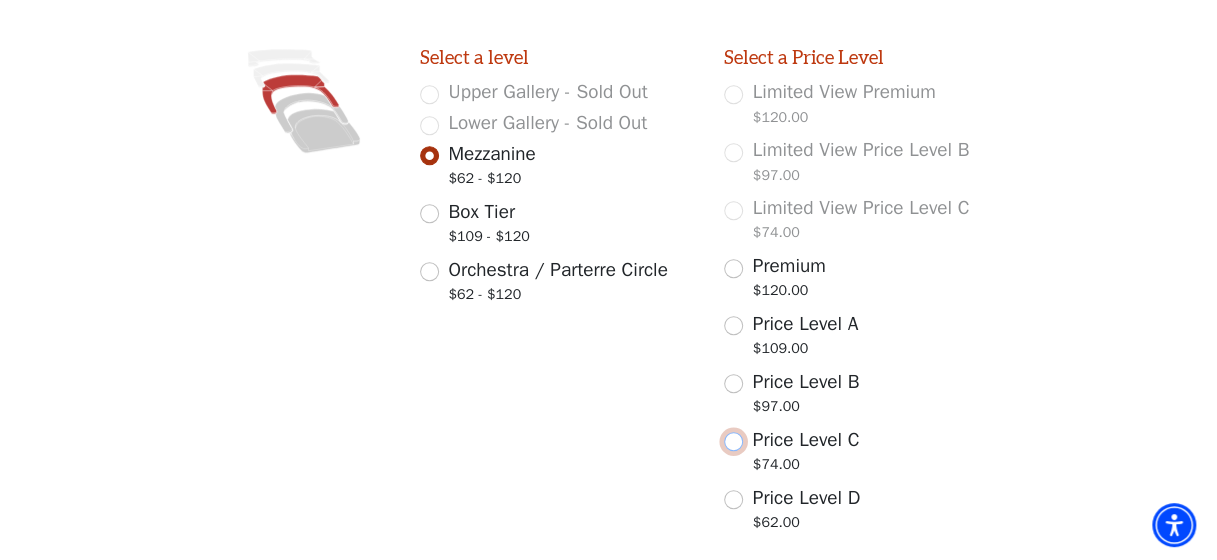 click on "Price Level C $74.00" at bounding box center (733, 441) 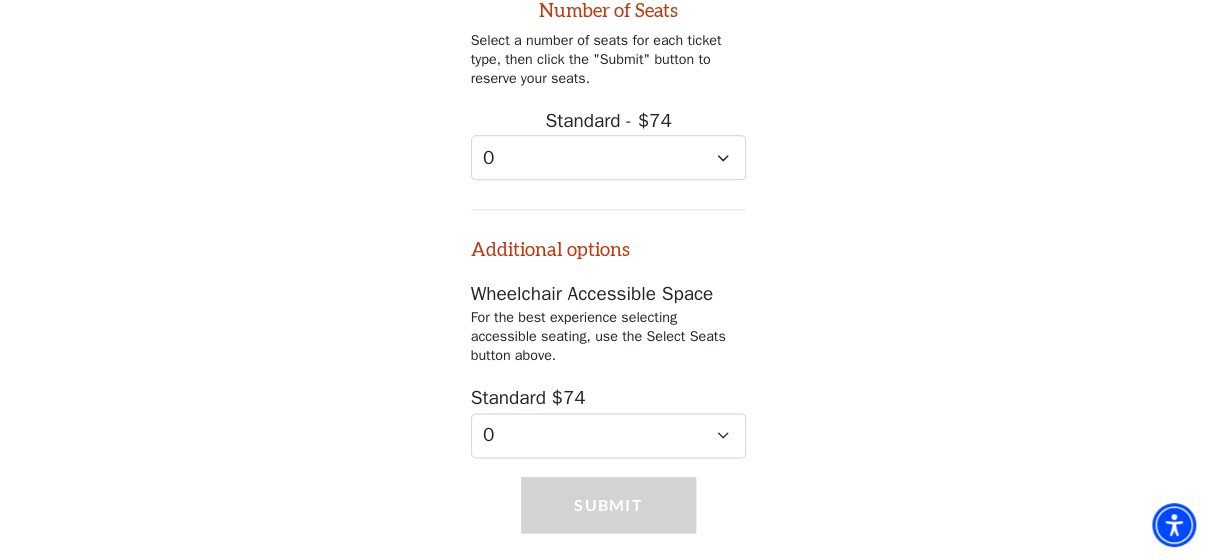 scroll, scrollTop: 1138, scrollLeft: 0, axis: vertical 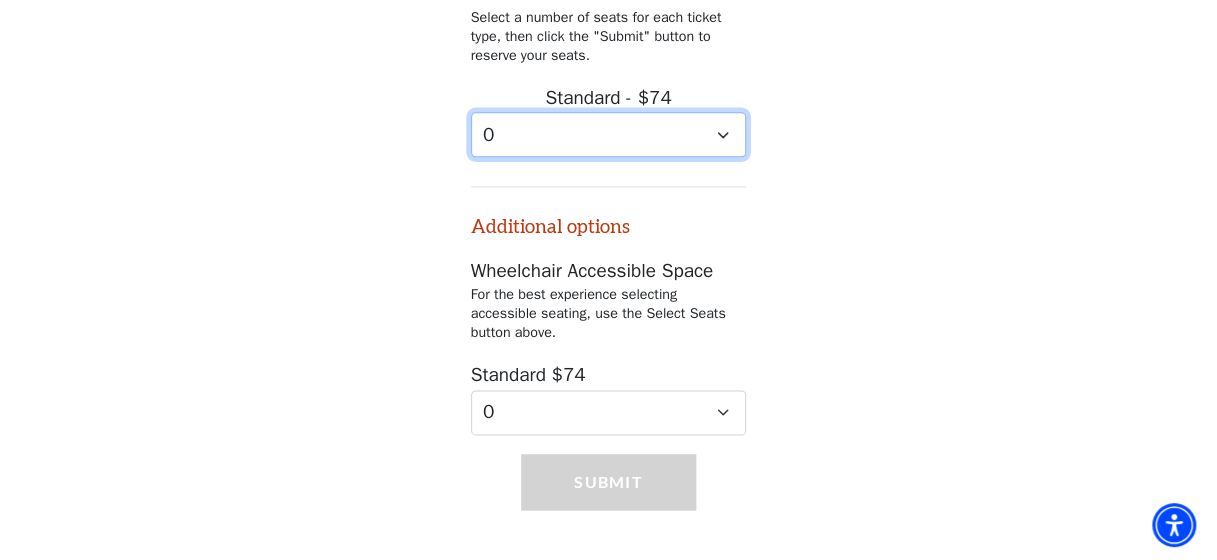click on "0 1 2 3 4 5 6 7 8 9" at bounding box center (609, 134) 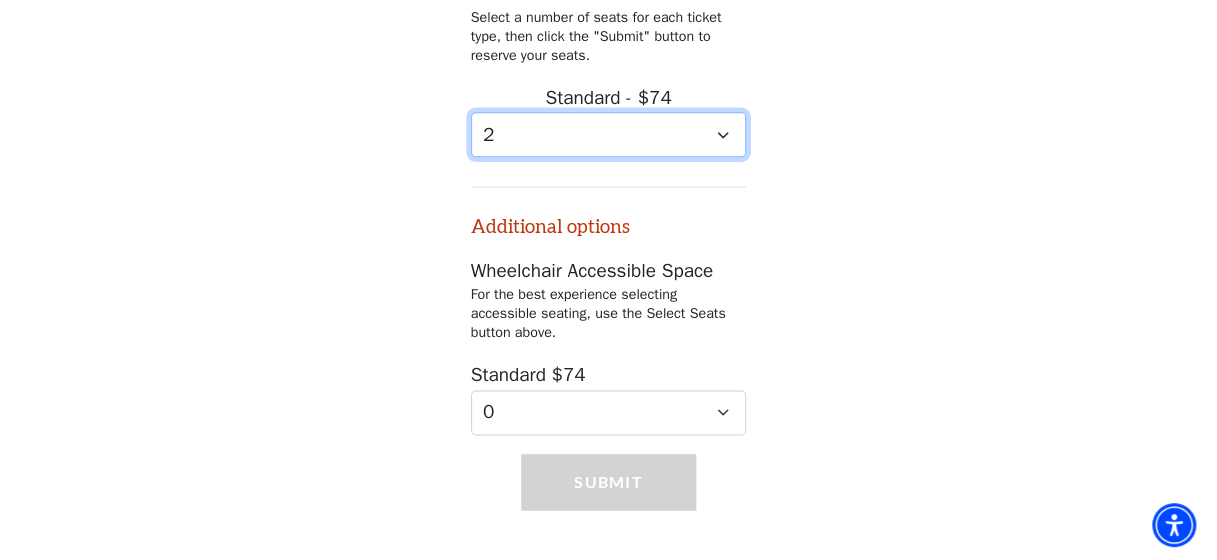 click on "0 1 2 3 4 5 6 7 8 9" at bounding box center (609, 134) 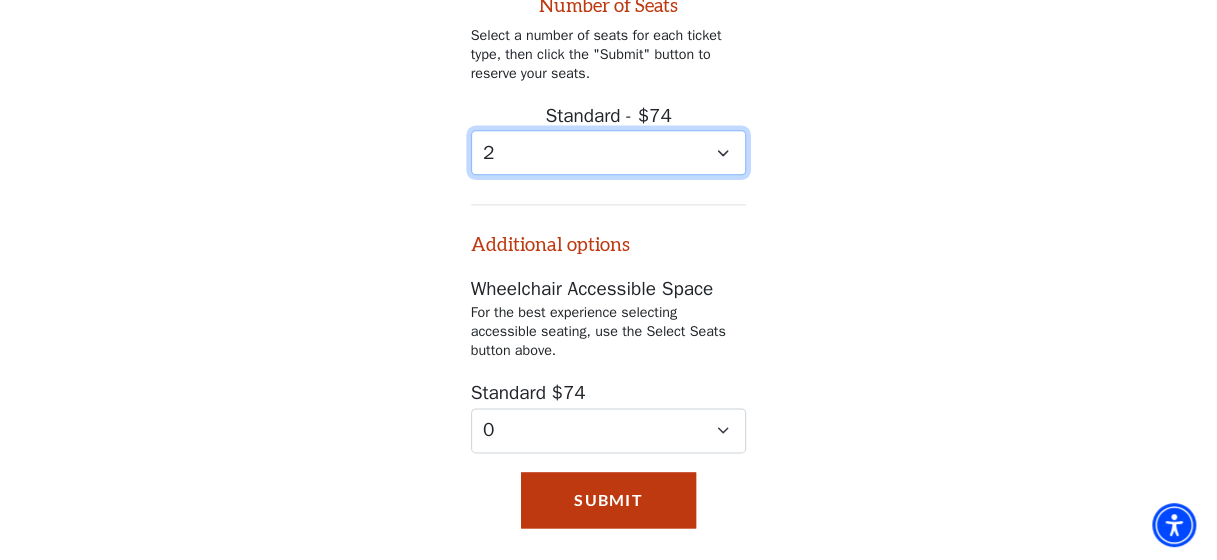 scroll, scrollTop: 1138, scrollLeft: 0, axis: vertical 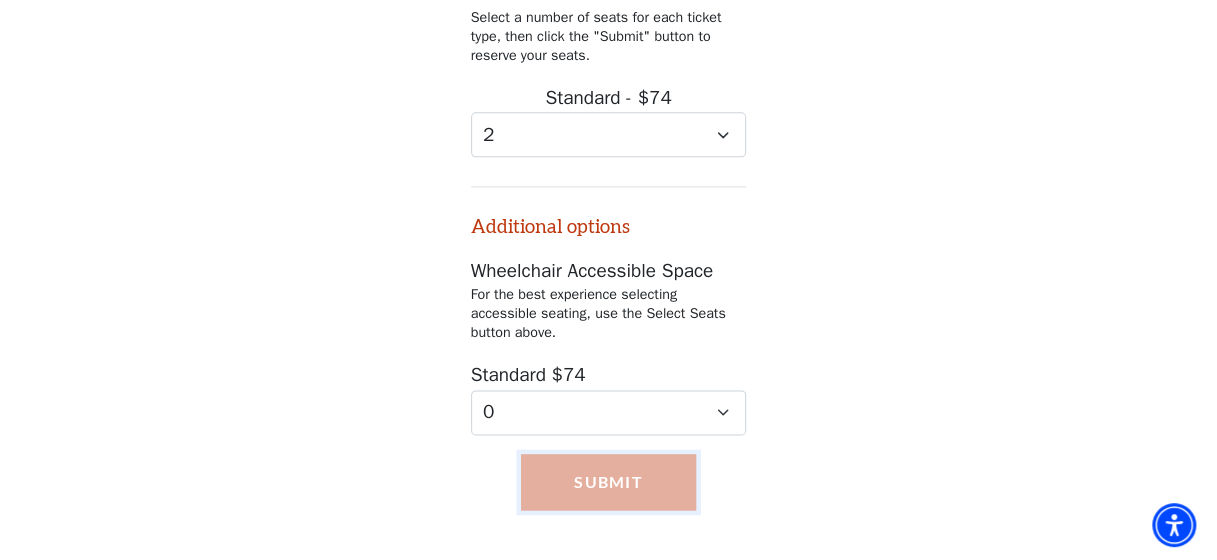 click on "Submit" at bounding box center (608, 482) 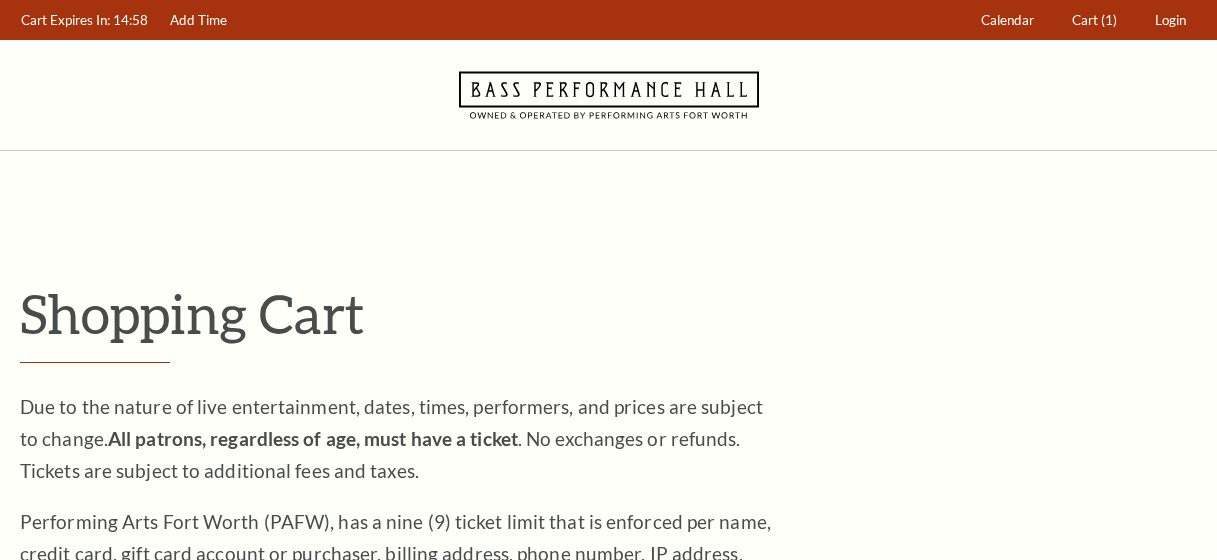scroll, scrollTop: 0, scrollLeft: 0, axis: both 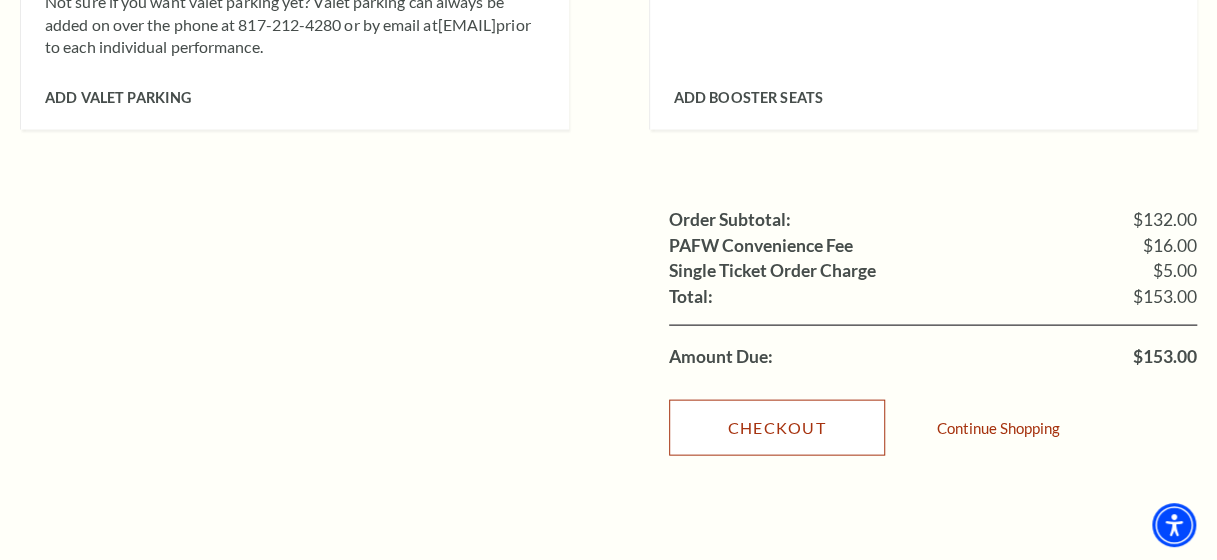 click on "Checkout" at bounding box center [777, 428] 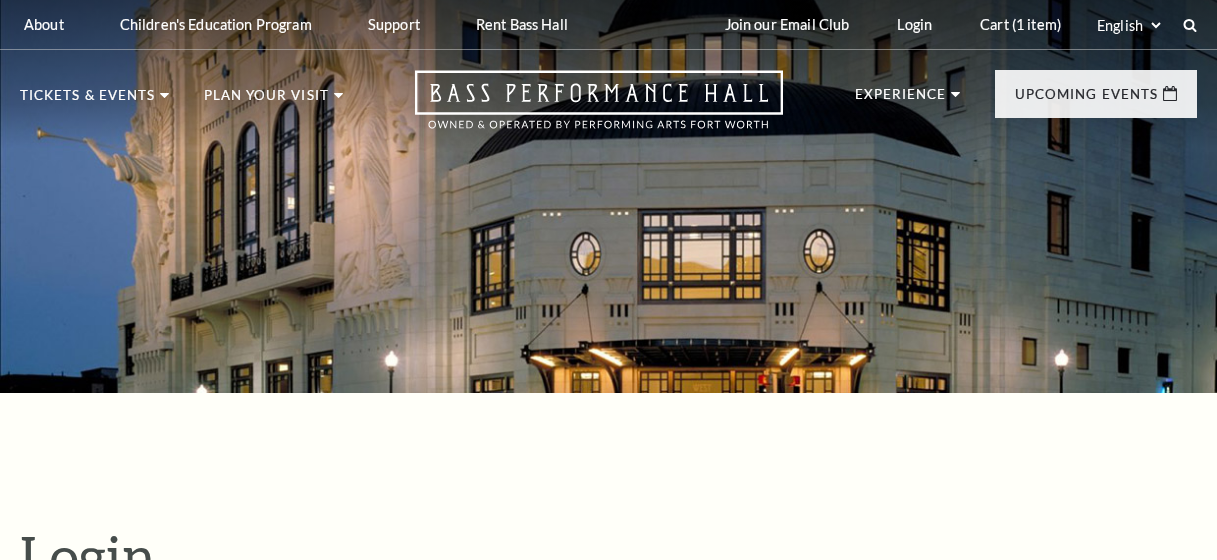 scroll, scrollTop: 484, scrollLeft: 0, axis: vertical 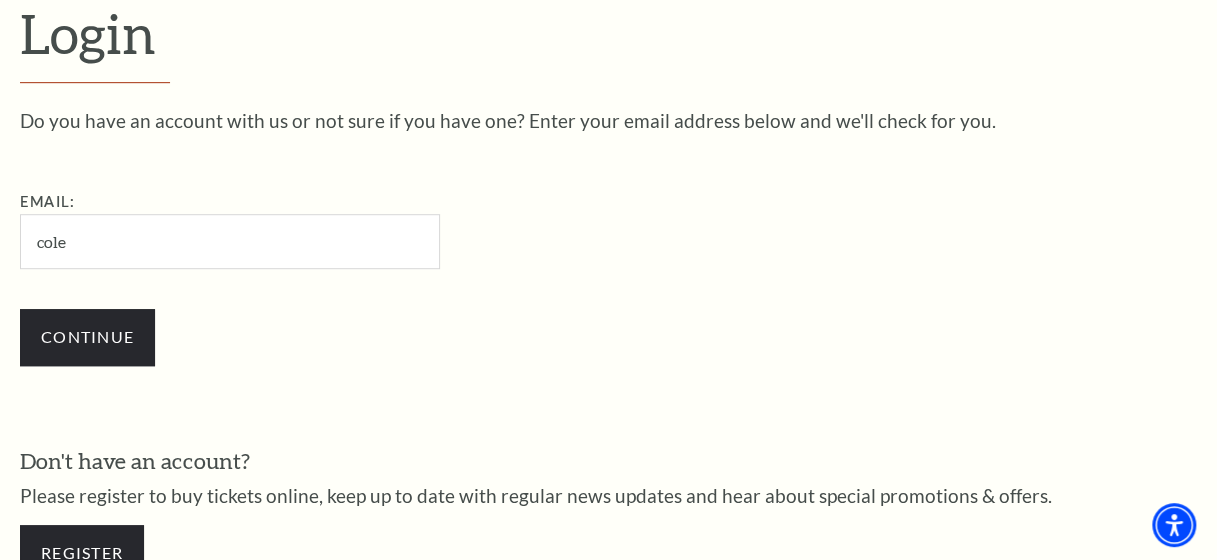 type on "colemanning68@gmail.com" 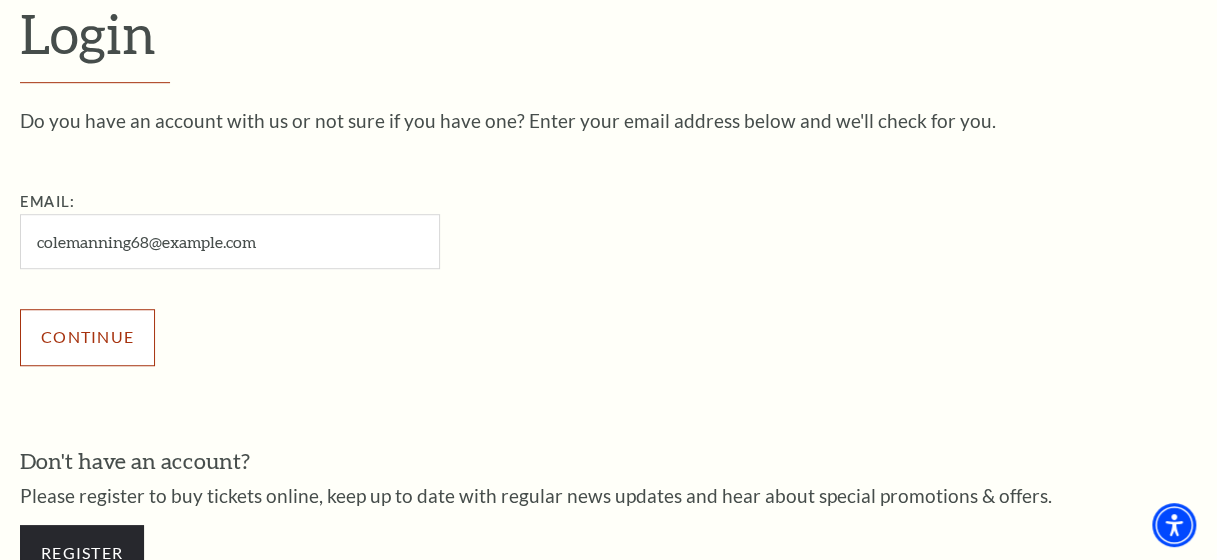 click on "Continue" at bounding box center (87, 337) 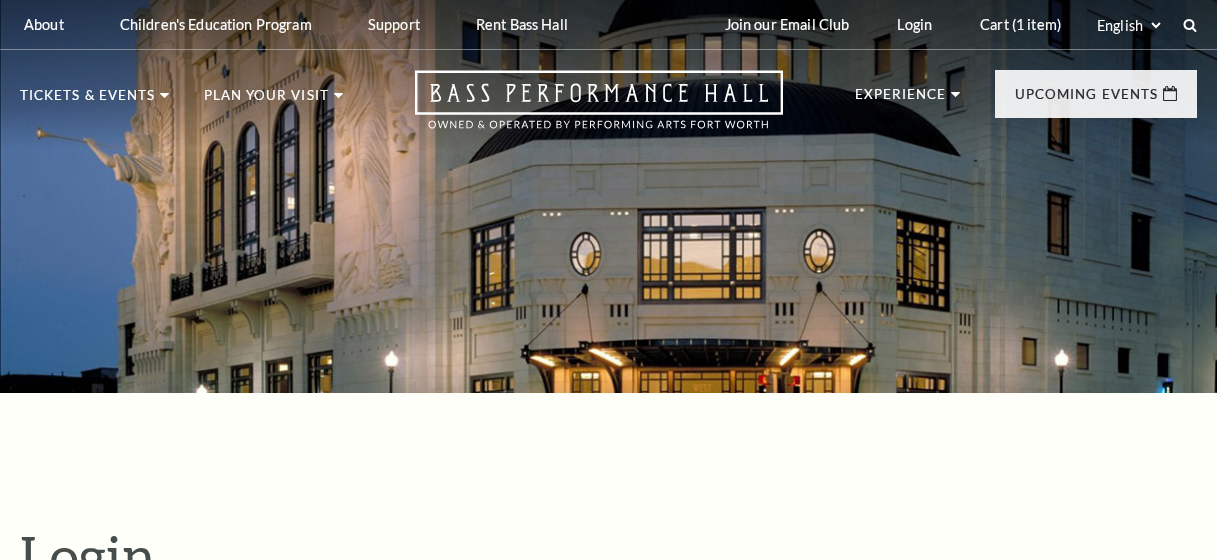 scroll, scrollTop: 502, scrollLeft: 0, axis: vertical 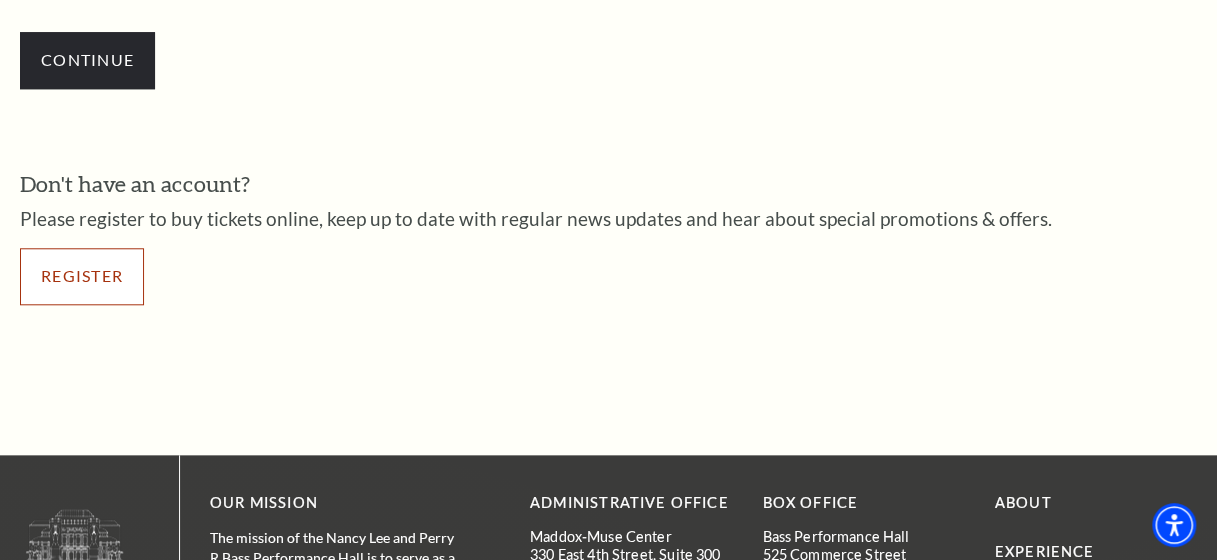 click on "Register" at bounding box center (82, 276) 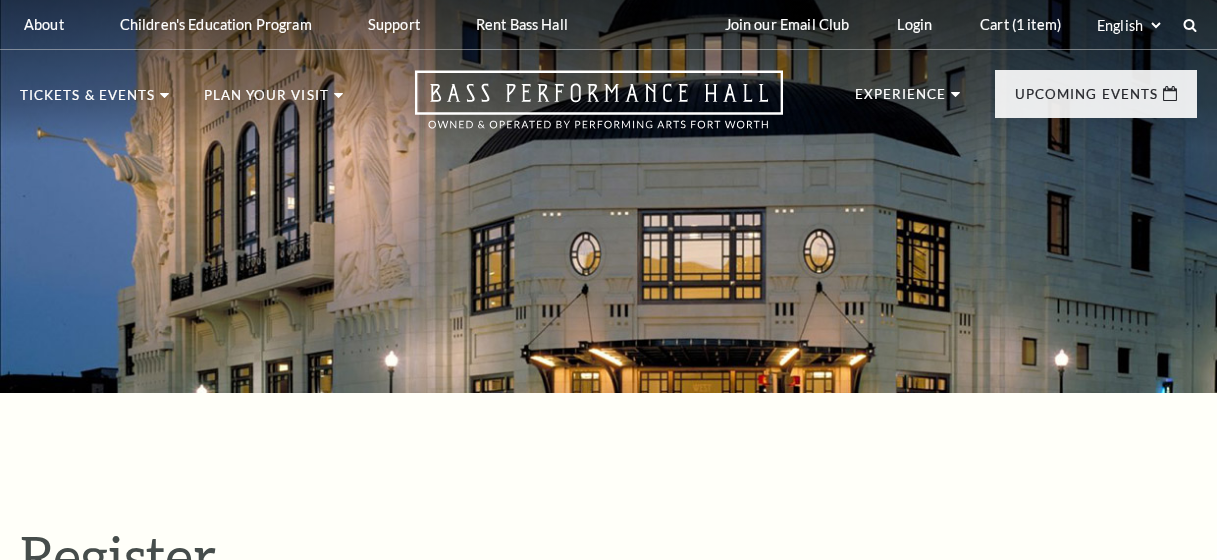 select on "1" 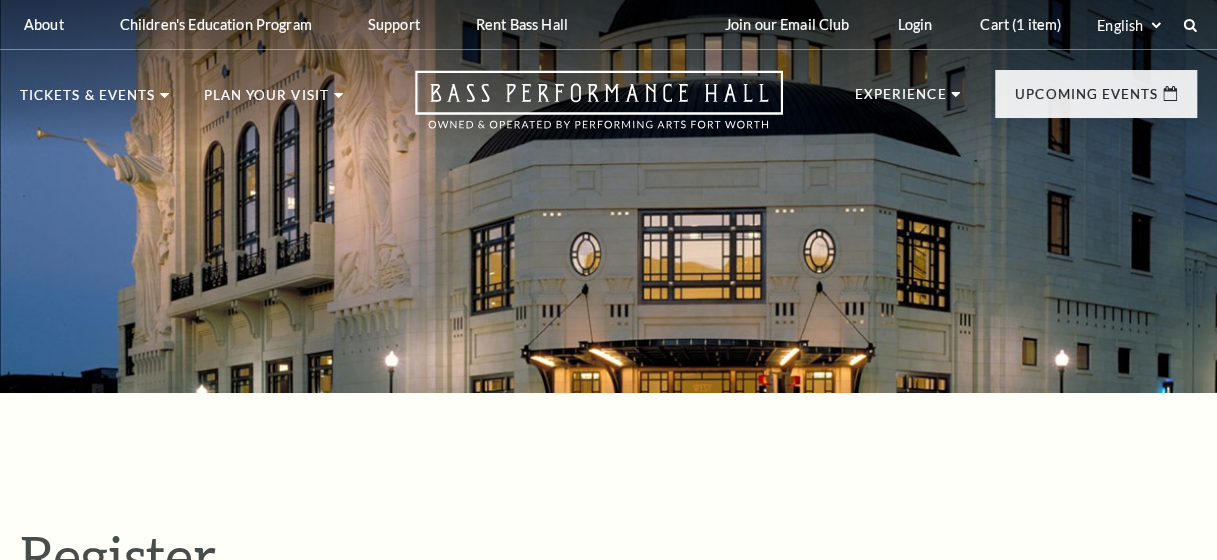 scroll, scrollTop: 0, scrollLeft: 0, axis: both 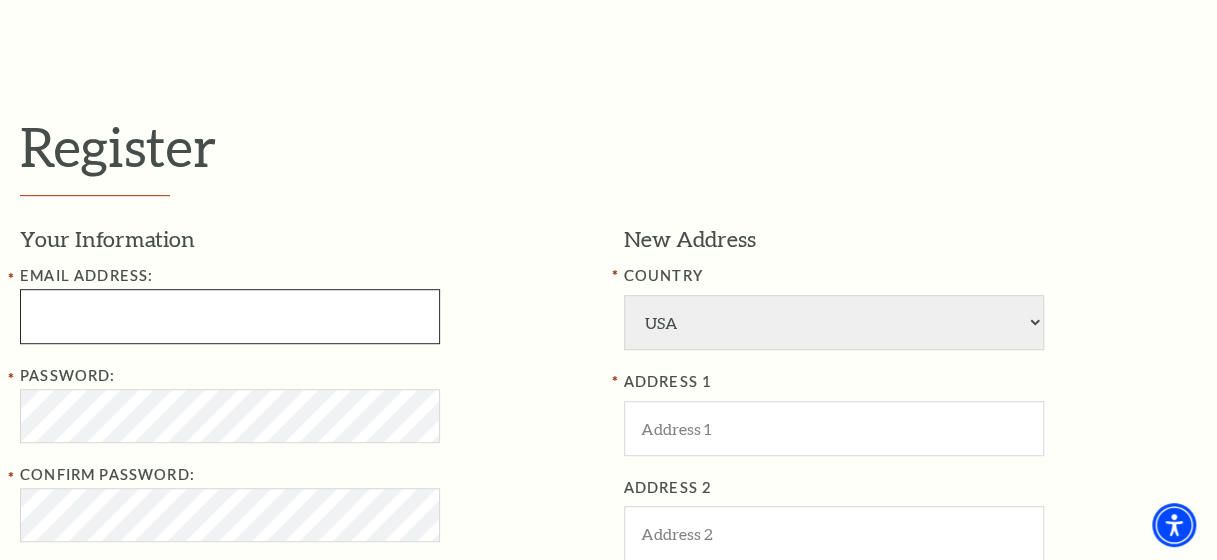 click at bounding box center [230, 316] 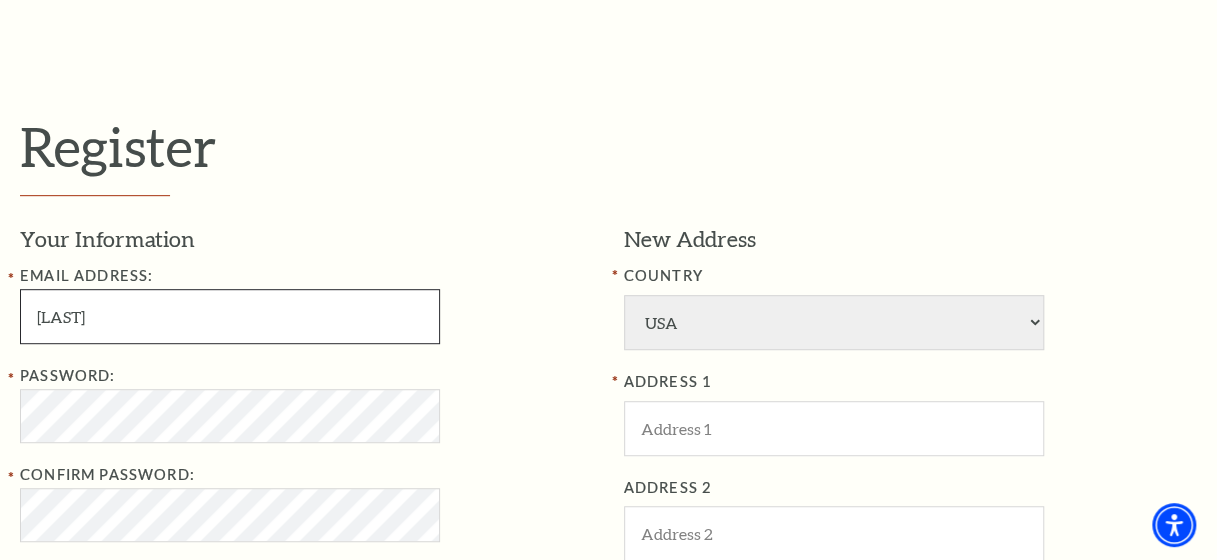 type on "colemanning68@gmail.com" 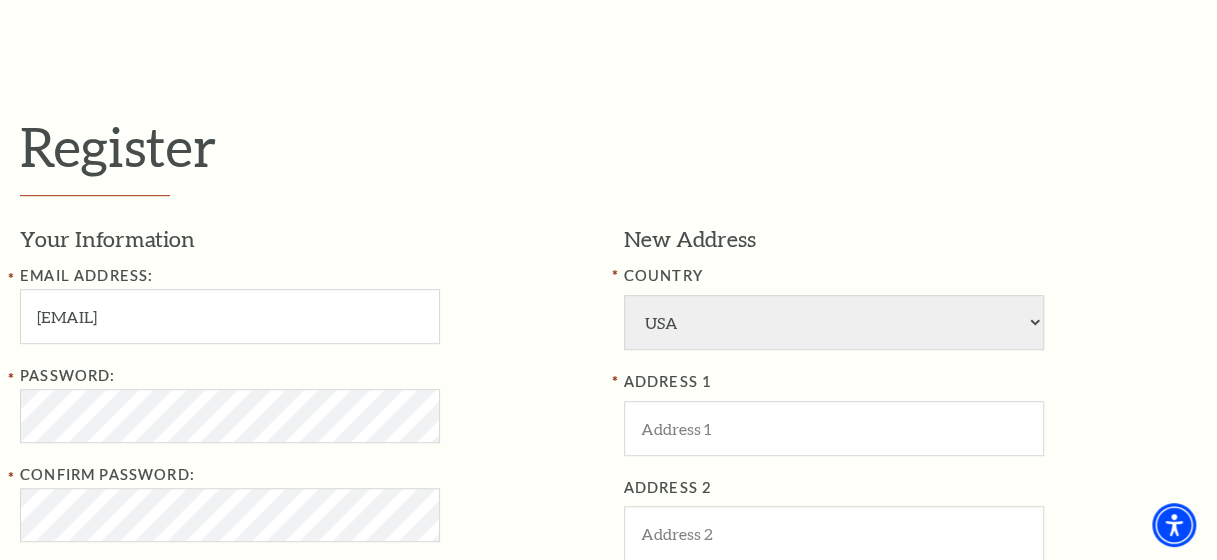 type on "Cole" 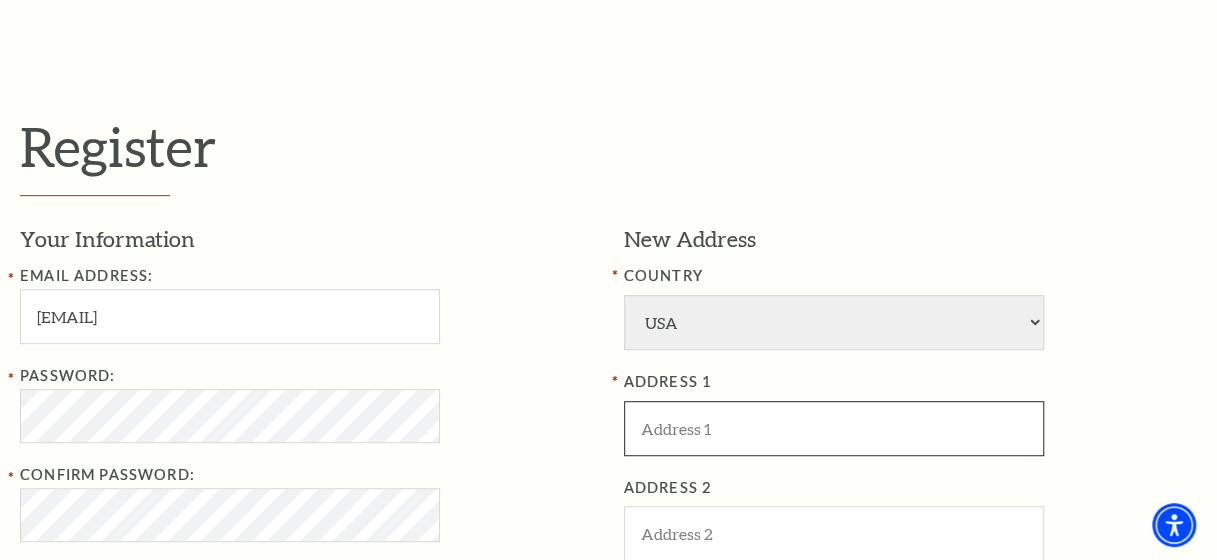 type on "7920 FM 215" 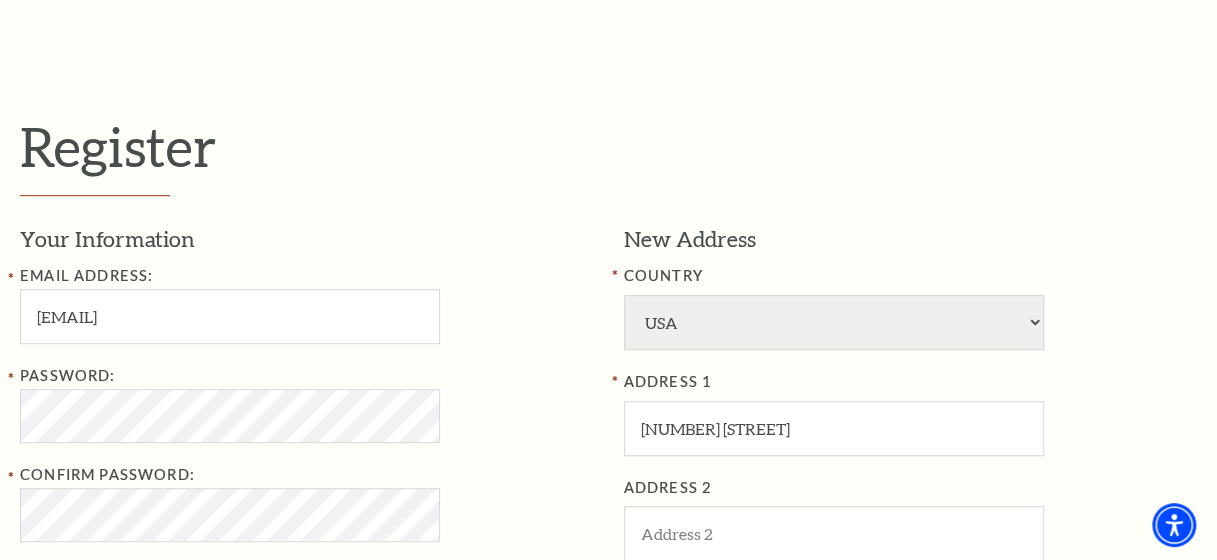 type on "Valley Mills" 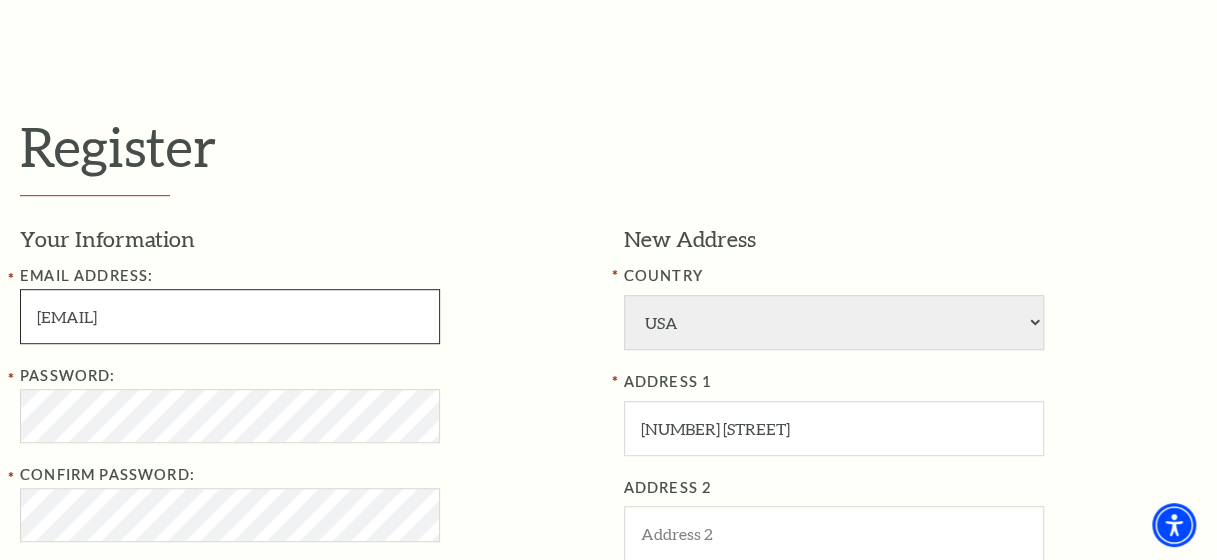 type on "254-633-0253" 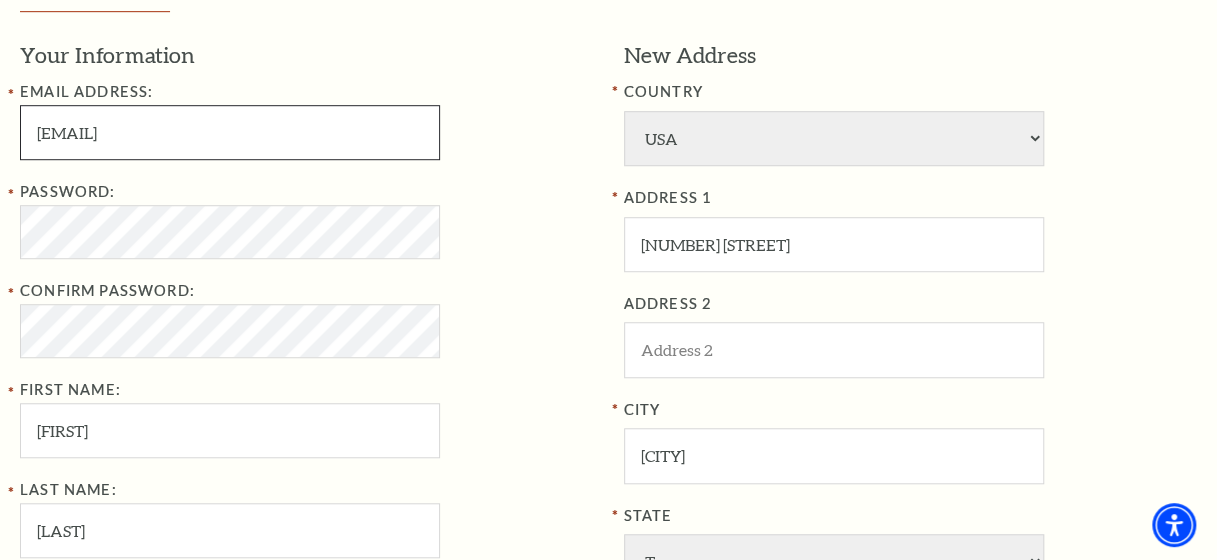 scroll, scrollTop: 594, scrollLeft: 0, axis: vertical 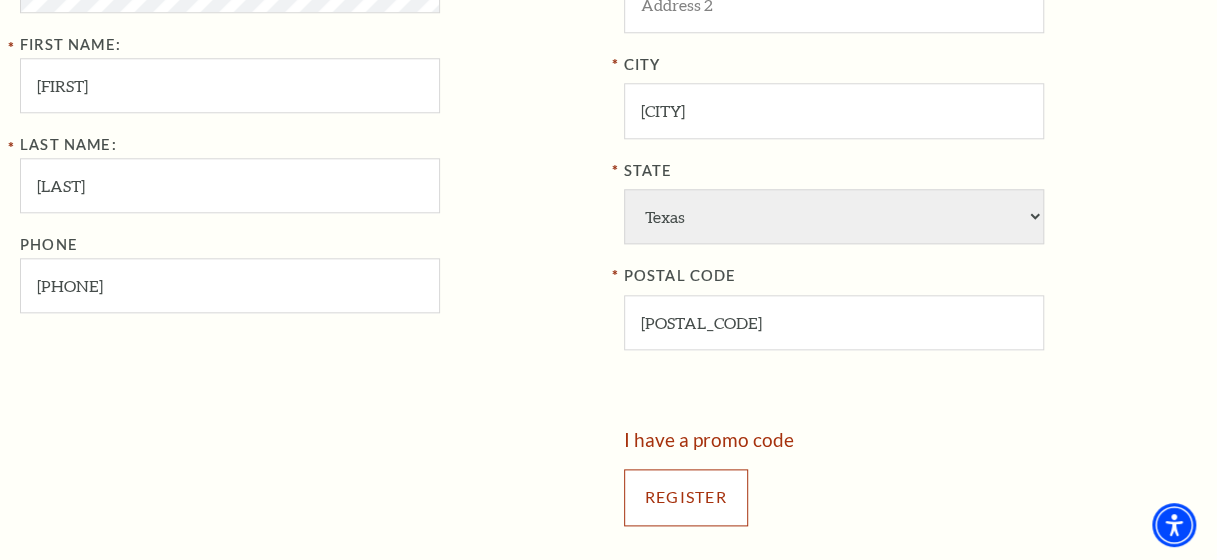 click on "Register" at bounding box center [686, 497] 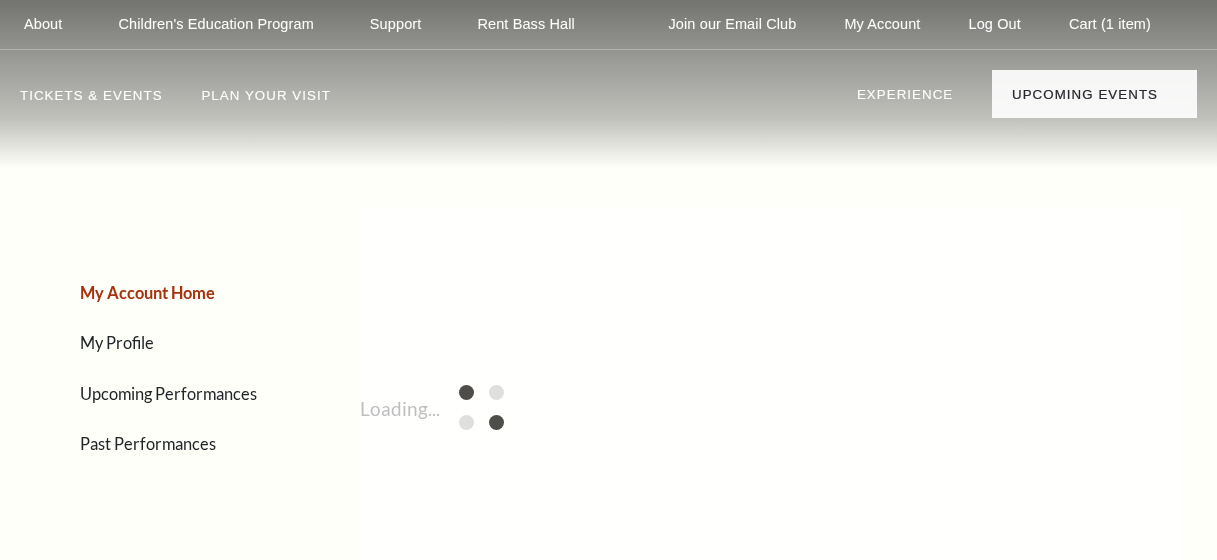 scroll, scrollTop: 0, scrollLeft: 0, axis: both 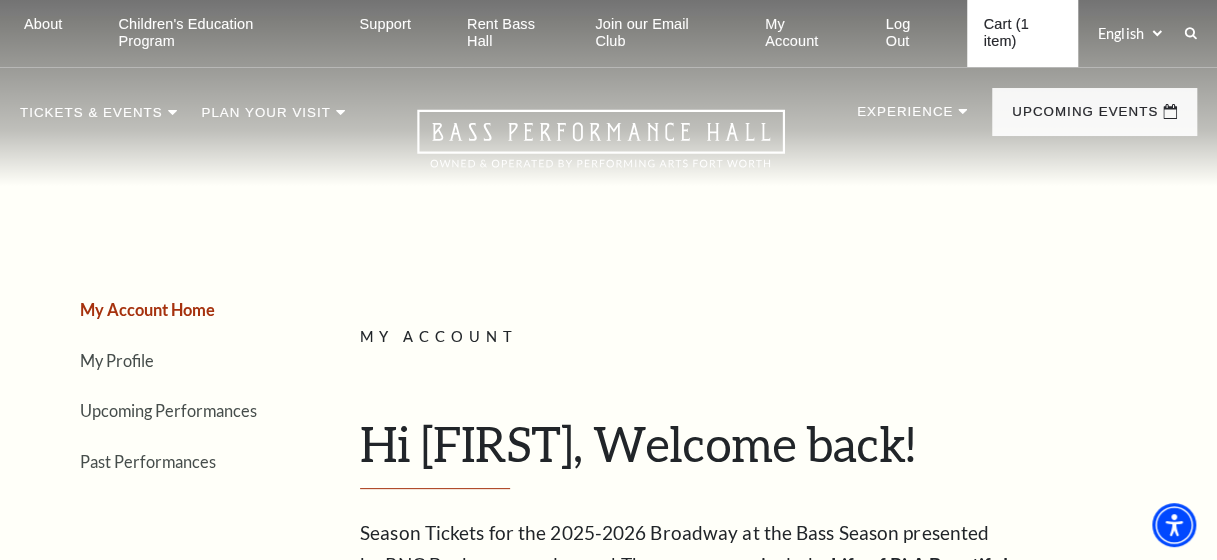 click on "Cart (1 item)" at bounding box center [1022, 33] 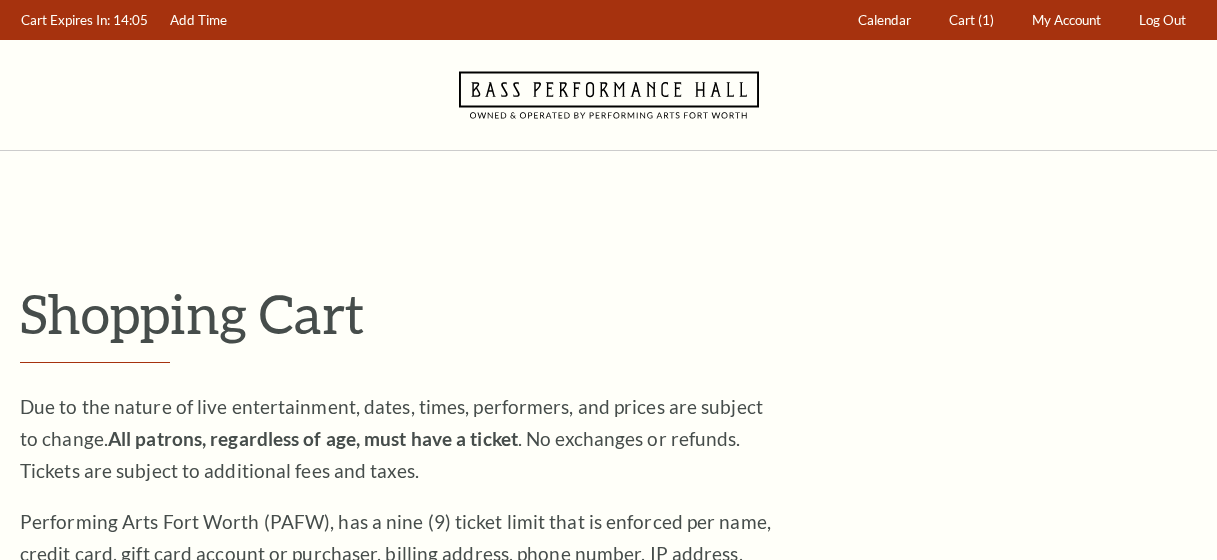 scroll, scrollTop: 0, scrollLeft: 0, axis: both 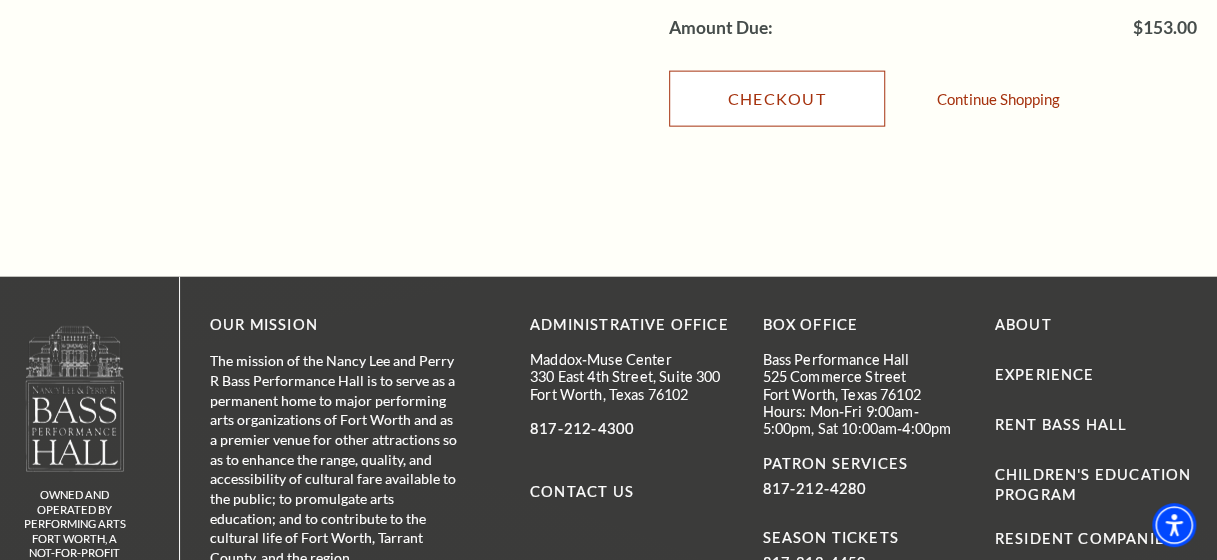 click on "Checkout" at bounding box center (777, 99) 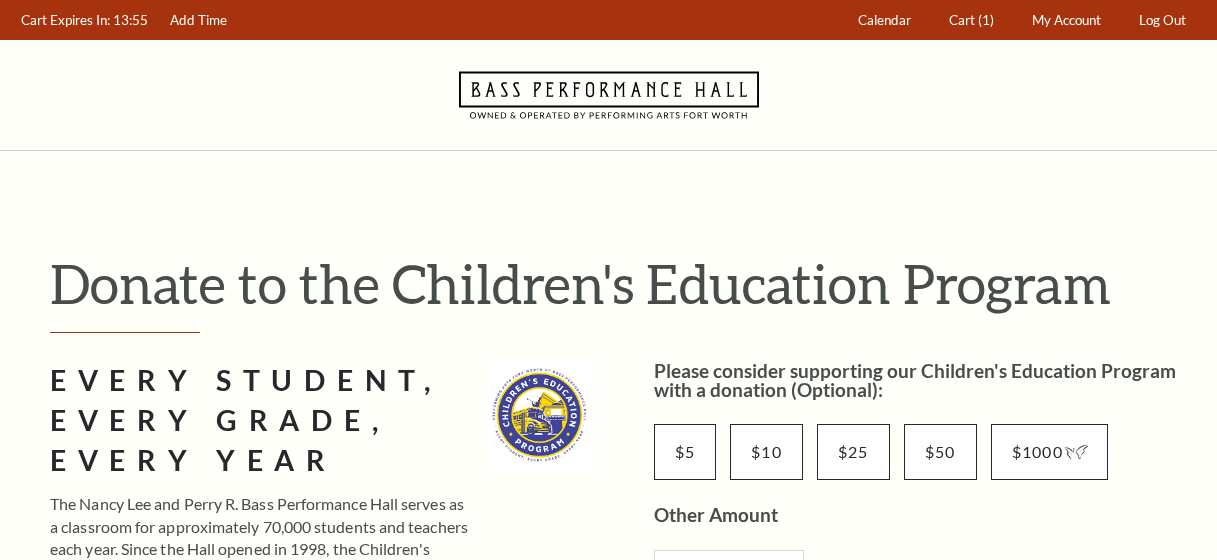 scroll, scrollTop: 0, scrollLeft: 0, axis: both 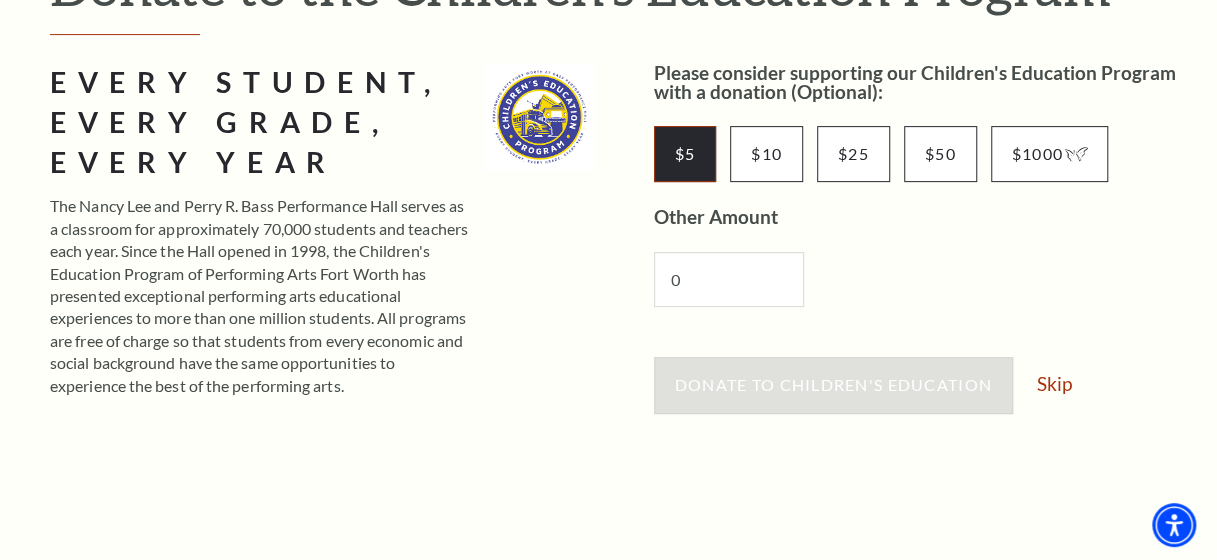 click on "$5" at bounding box center [685, 154] 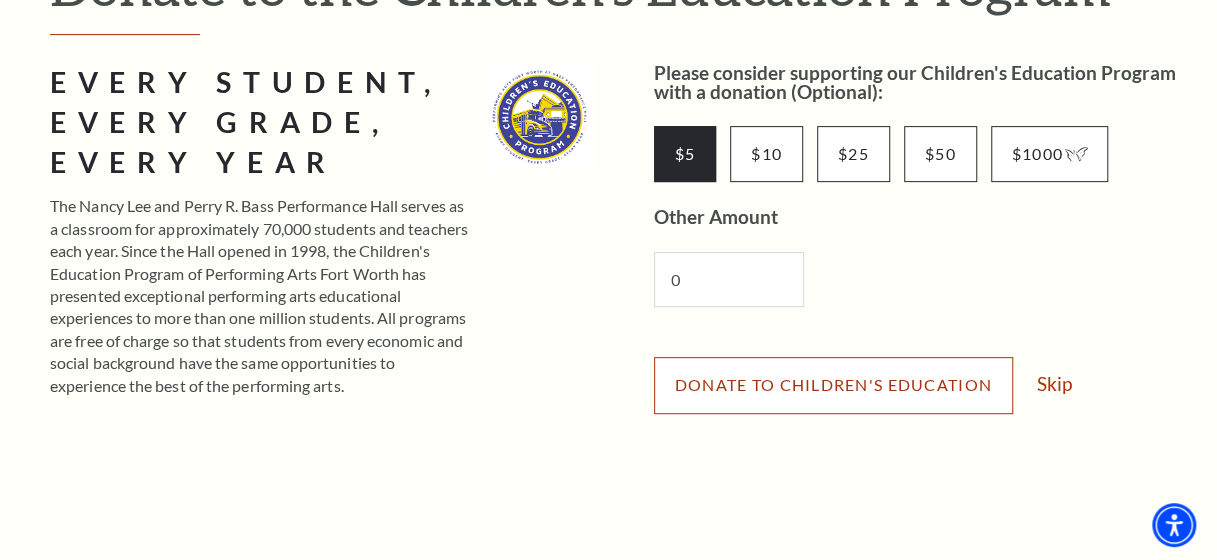 click on "Donate to Children's Education" at bounding box center (833, 384) 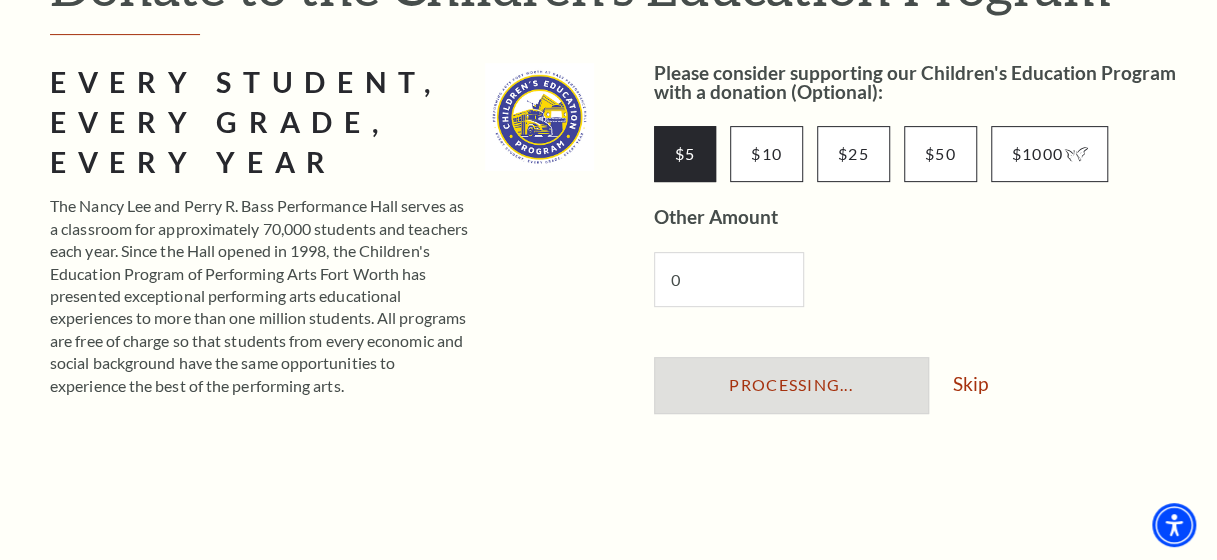 click on "Processing..." at bounding box center [791, 384] 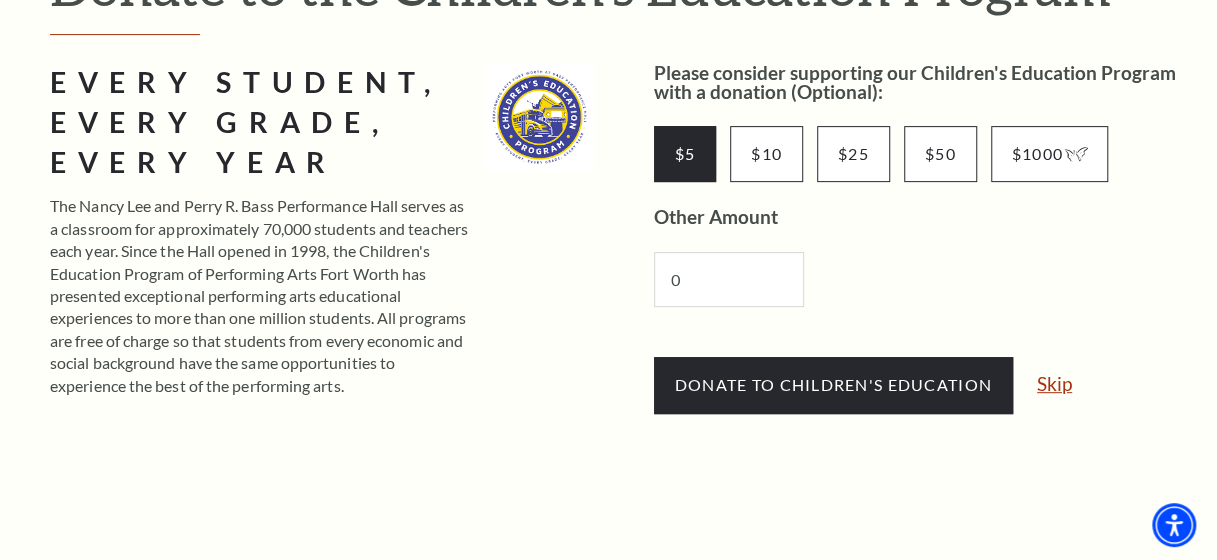 click on "Skip" at bounding box center [1054, 383] 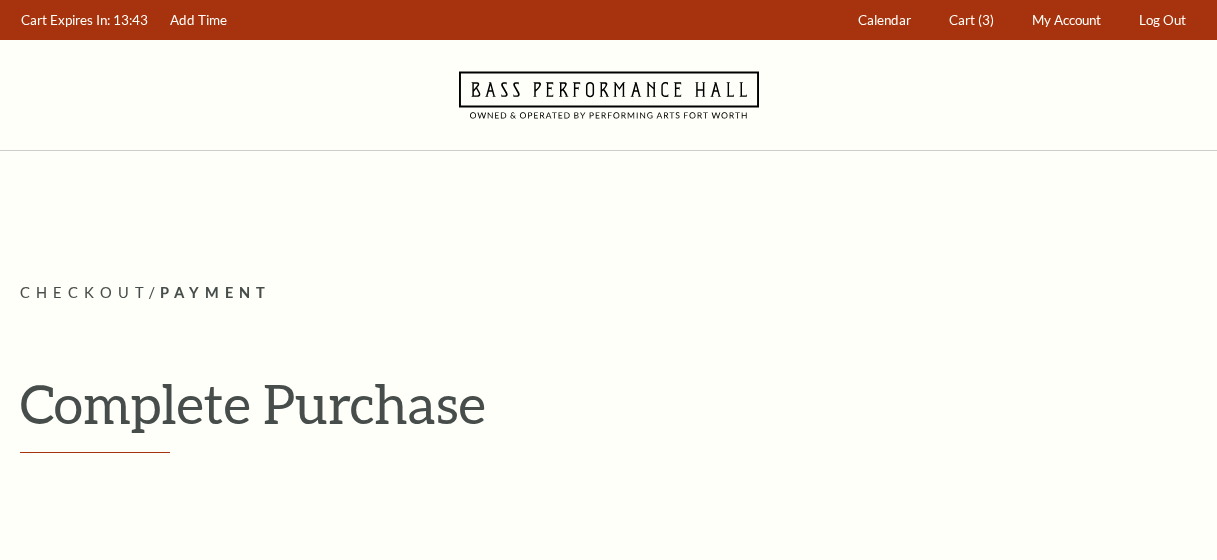 scroll, scrollTop: 0, scrollLeft: 0, axis: both 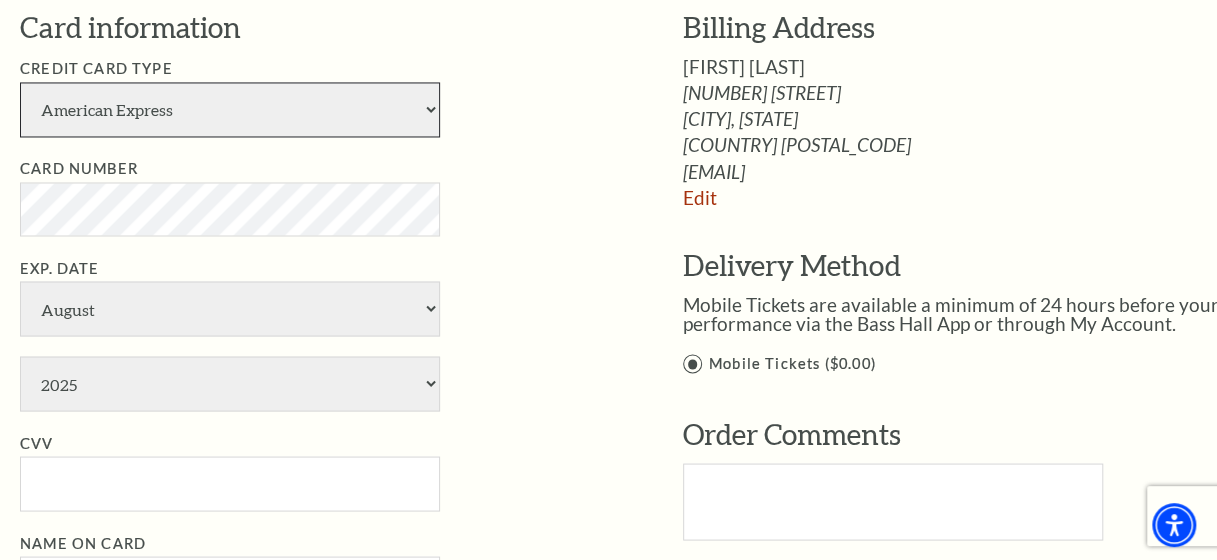 click on "American Express
Visa
Master Card
Discover" at bounding box center [230, 109] 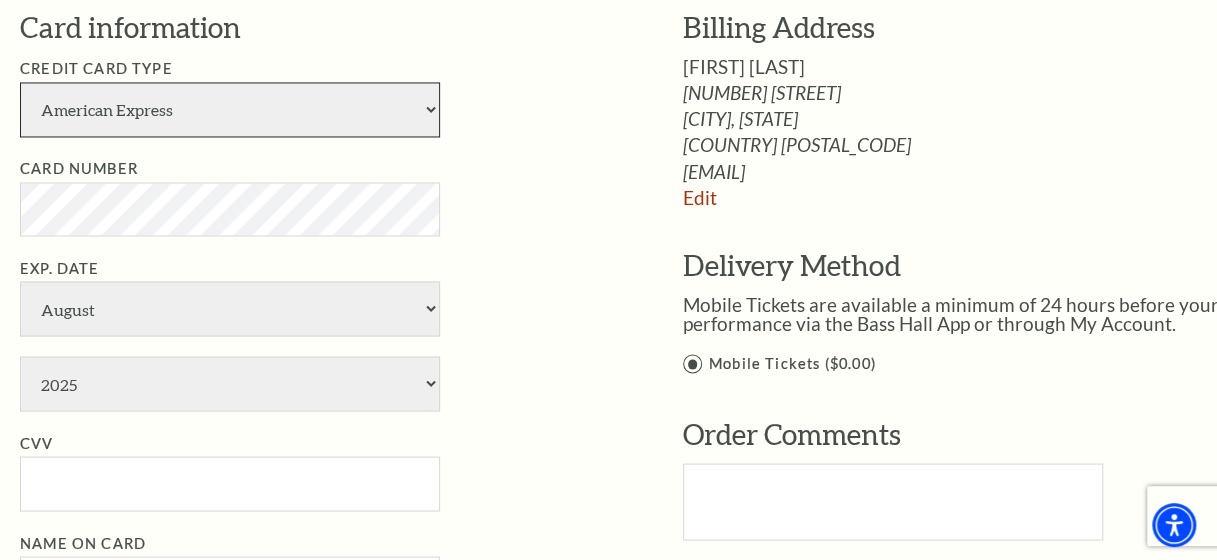 select on "28" 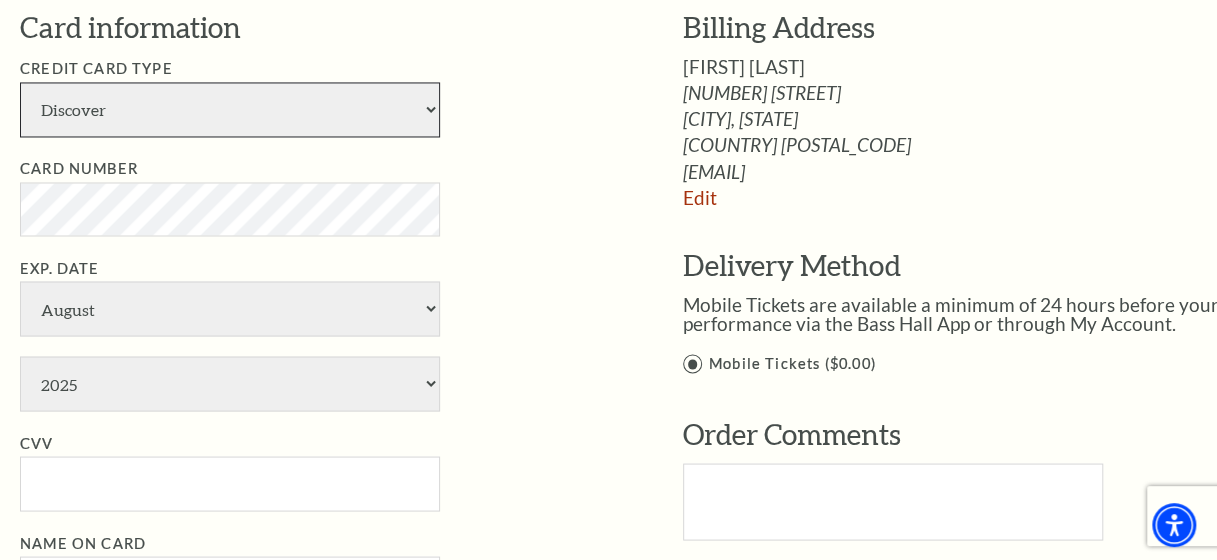 click on "American Express
Visa
Master Card
Discover" at bounding box center [230, 109] 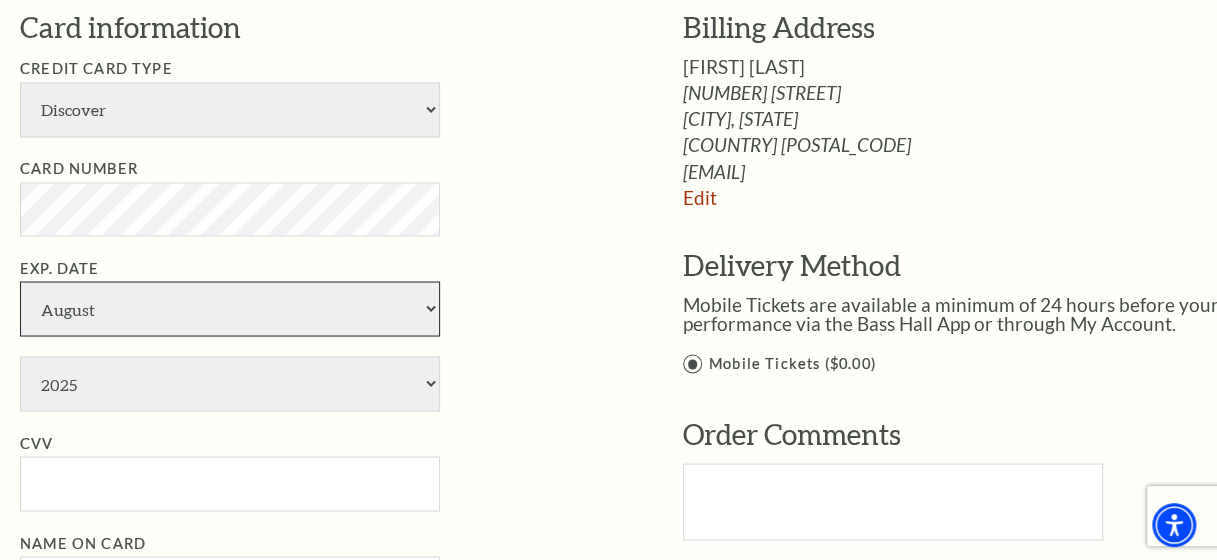 click on "January
February
March
April
May
June
July
August
September
October
November
December" at bounding box center (230, 308) 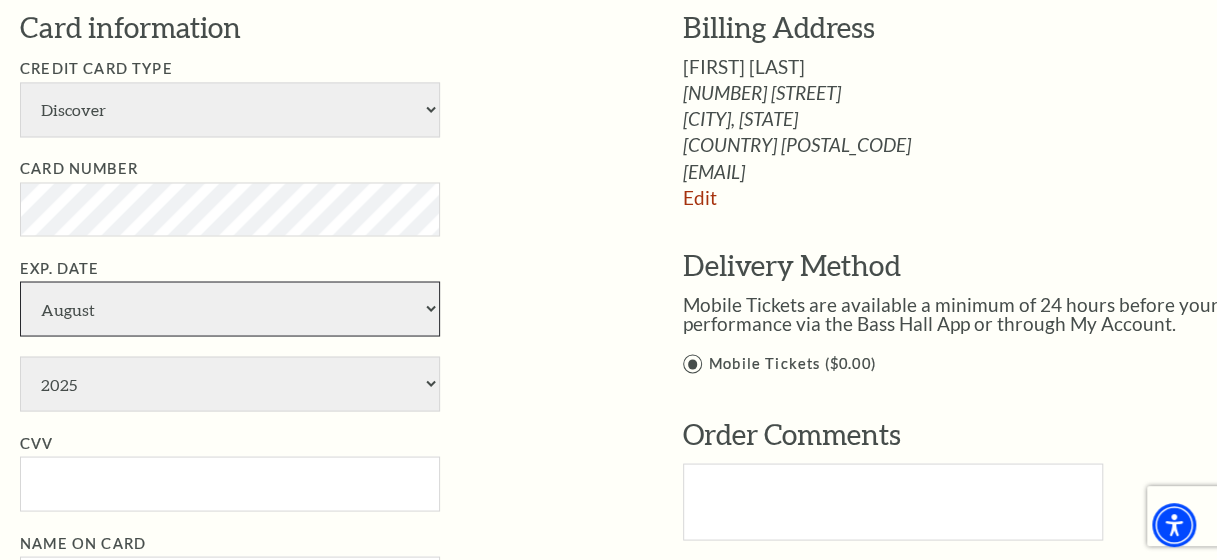 select on "11" 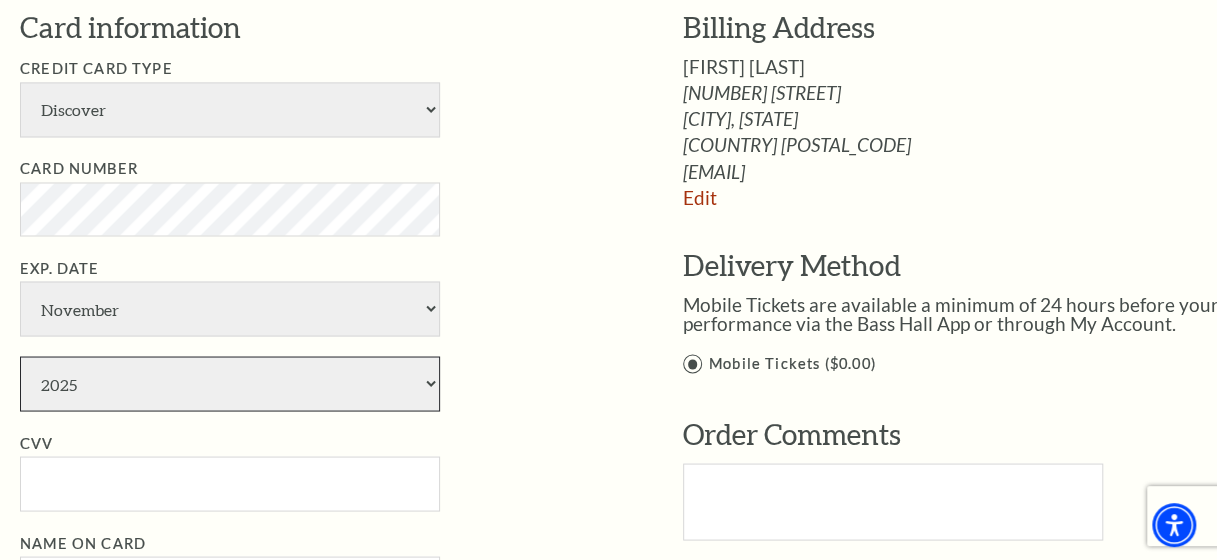 click on "2025
2026
2027
2028
2029
2030
2031
2032
2033
2034" at bounding box center (230, 383) 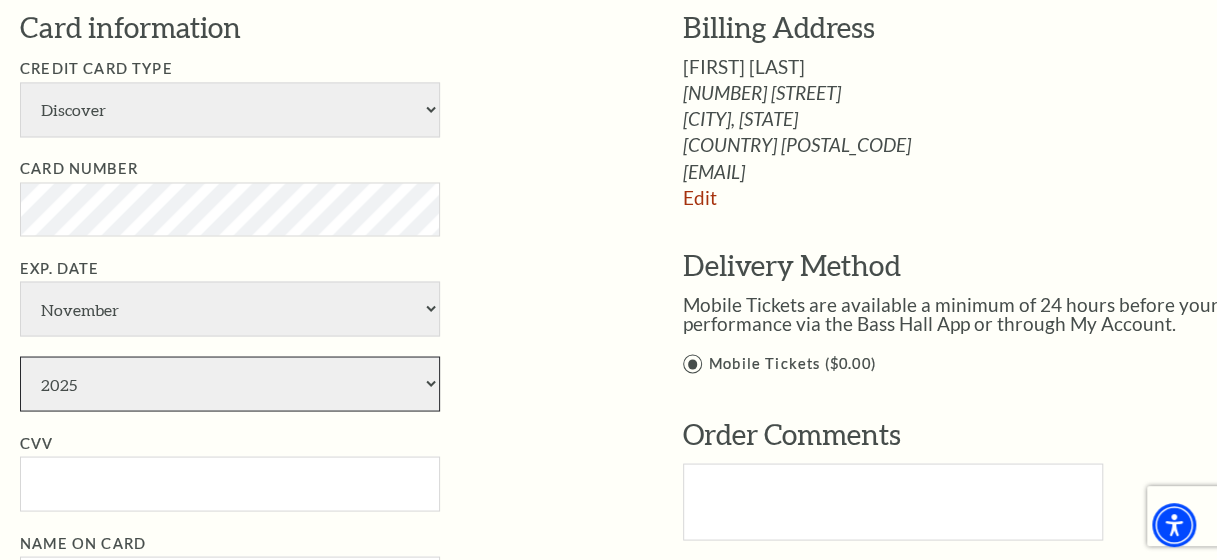 select on "2026" 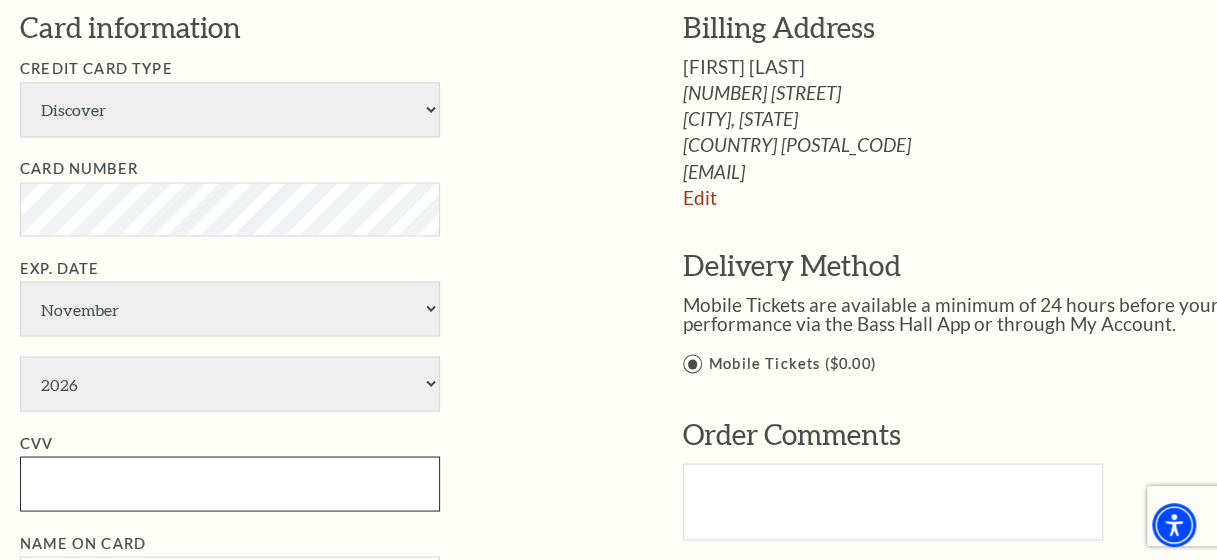 click on "CVV" at bounding box center [230, 483] 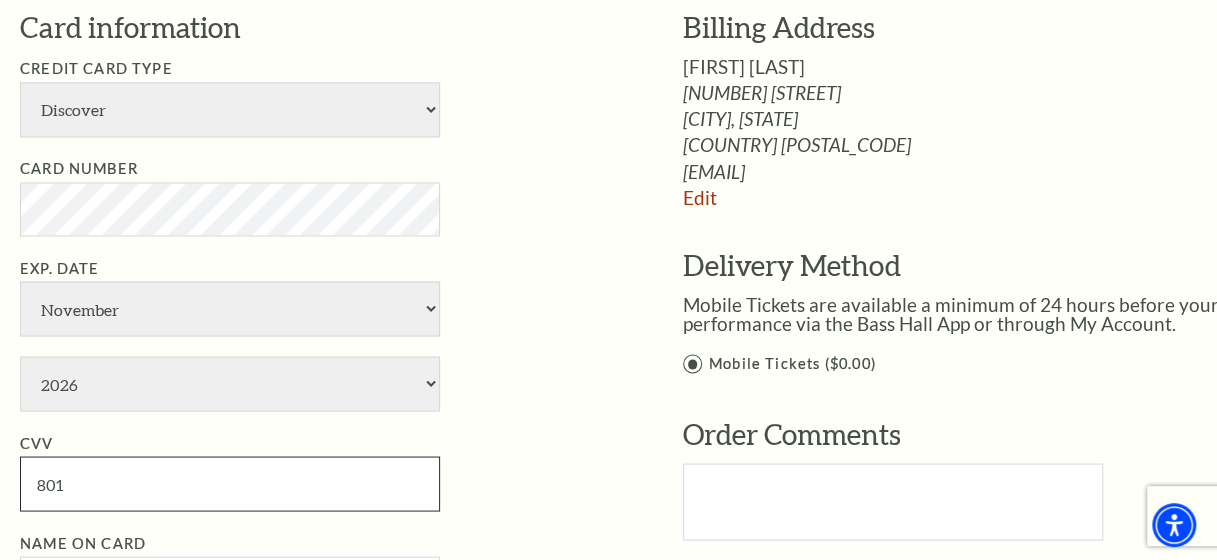 type on "801" 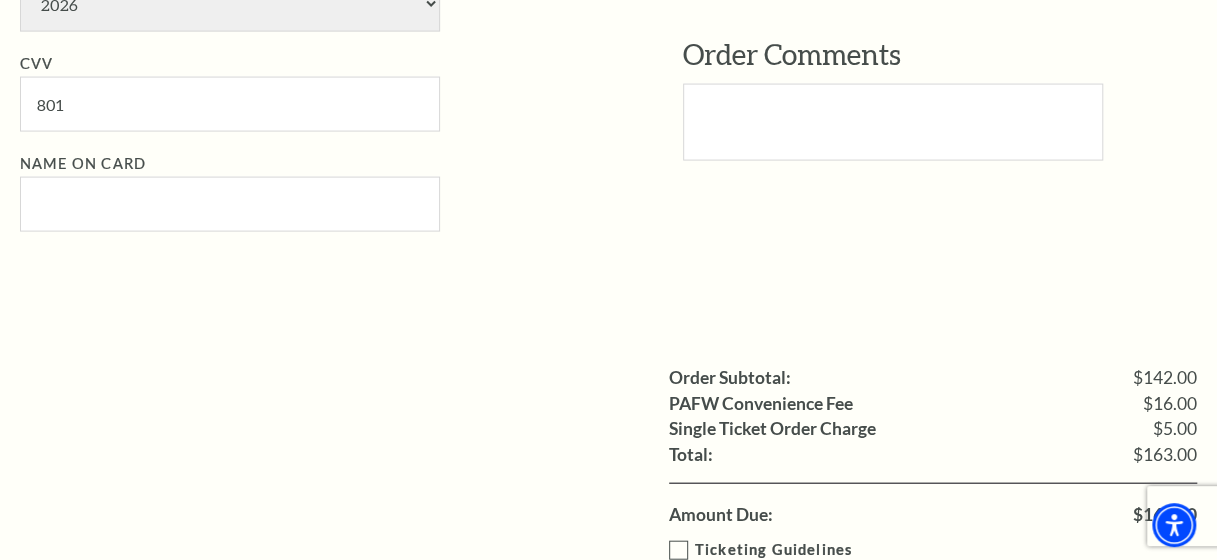 scroll, scrollTop: 1972, scrollLeft: 0, axis: vertical 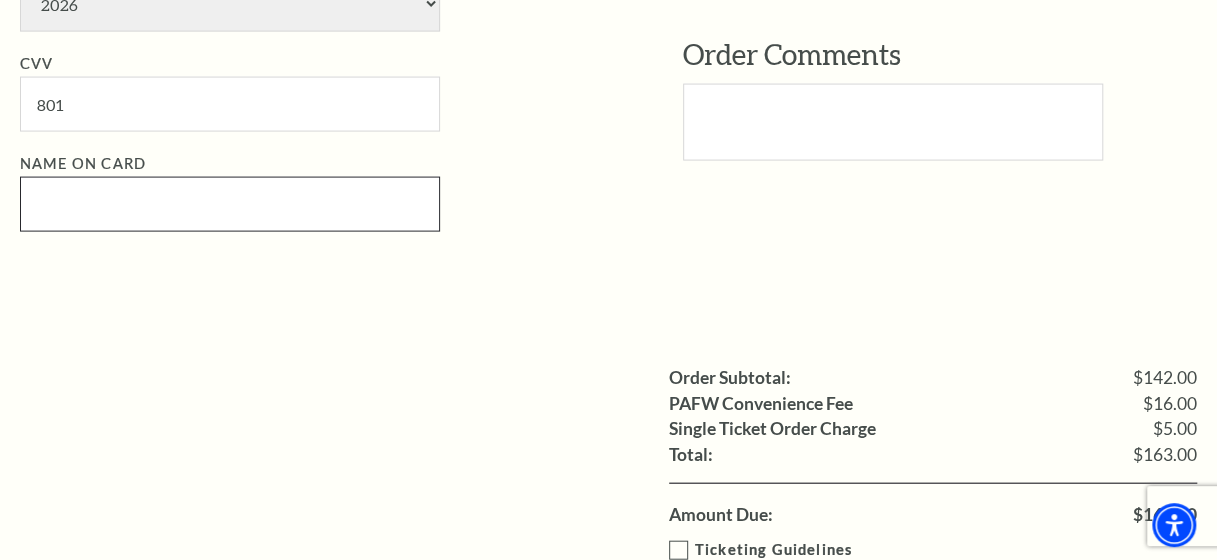 click on "Name on Card" at bounding box center [230, 204] 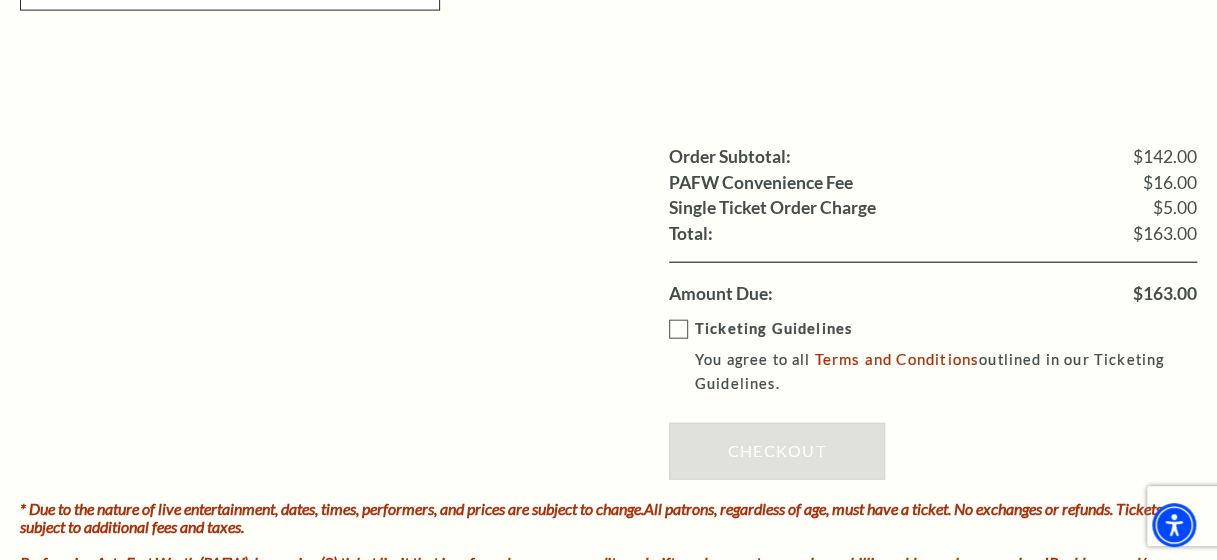 scroll, scrollTop: 2206, scrollLeft: 0, axis: vertical 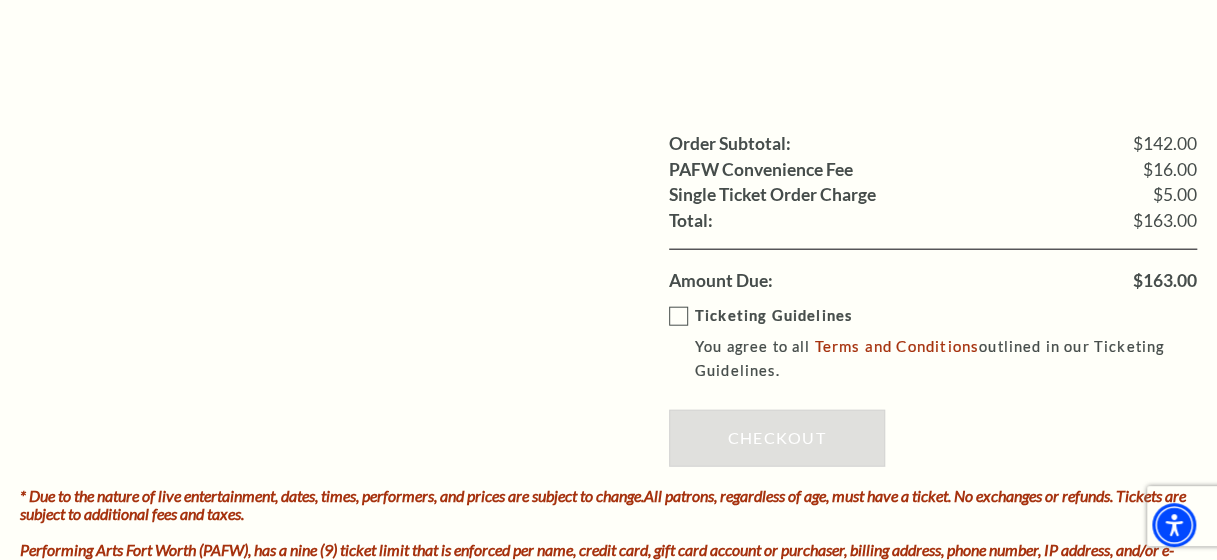type on "[FIRST] [LAST]" 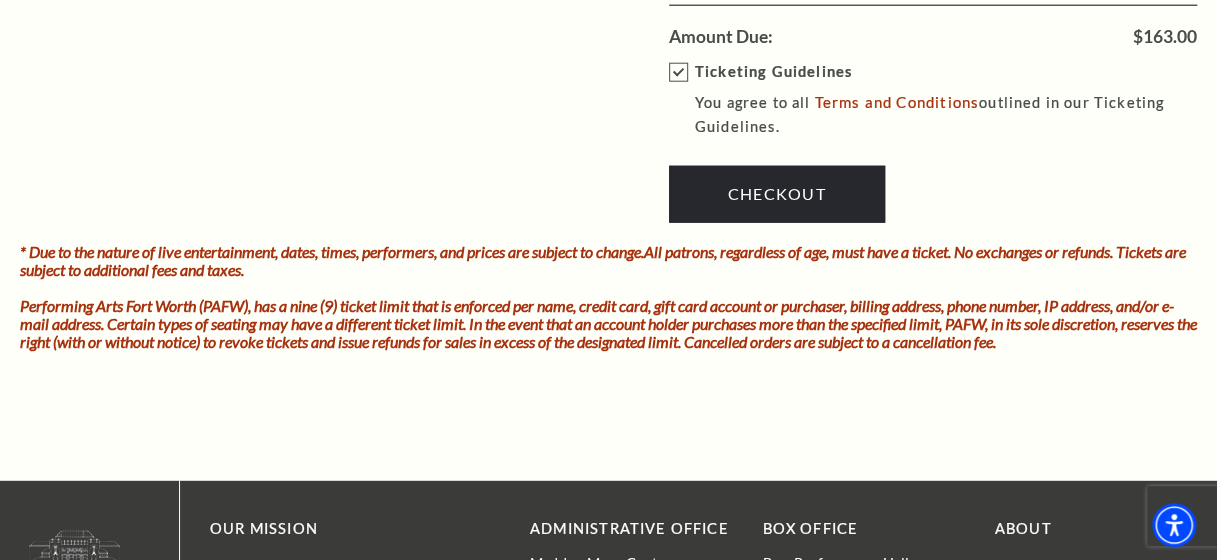 scroll, scrollTop: 2454, scrollLeft: 0, axis: vertical 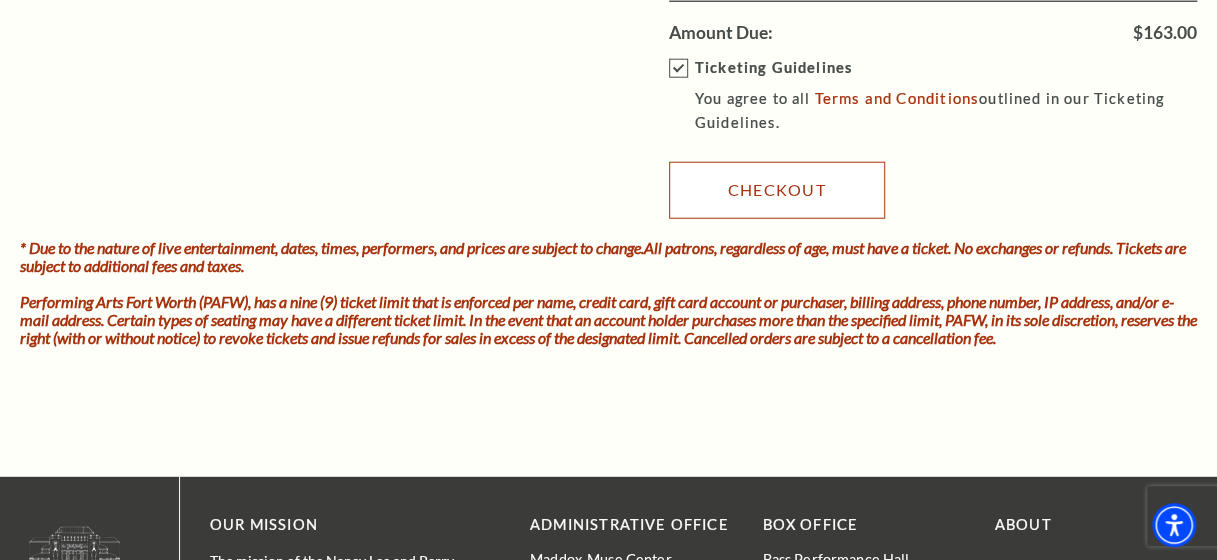click on "Checkout" at bounding box center (777, 190) 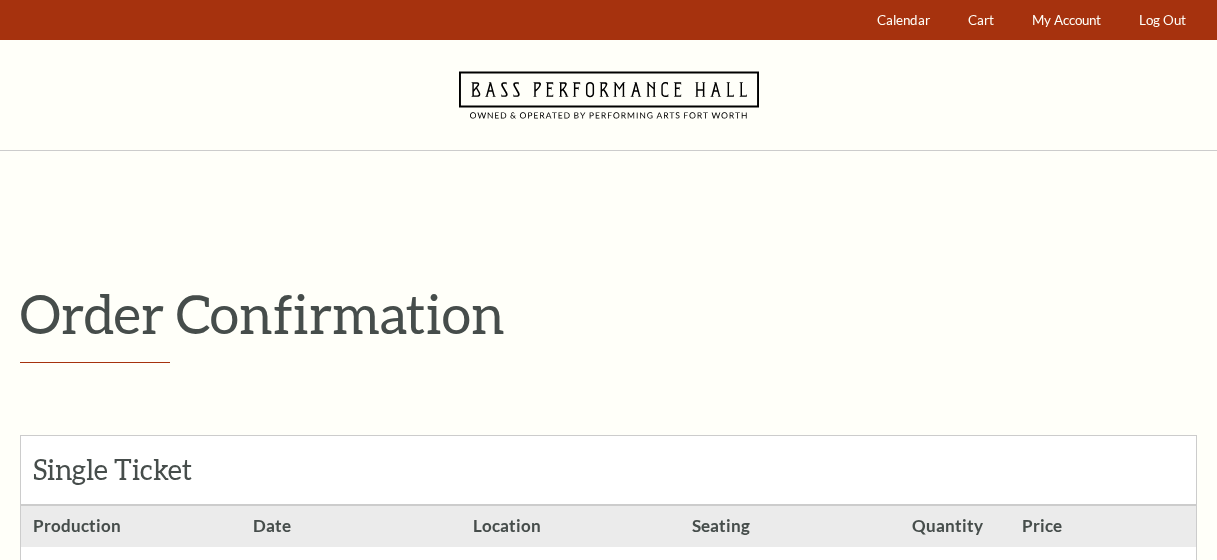 scroll, scrollTop: 0, scrollLeft: 0, axis: both 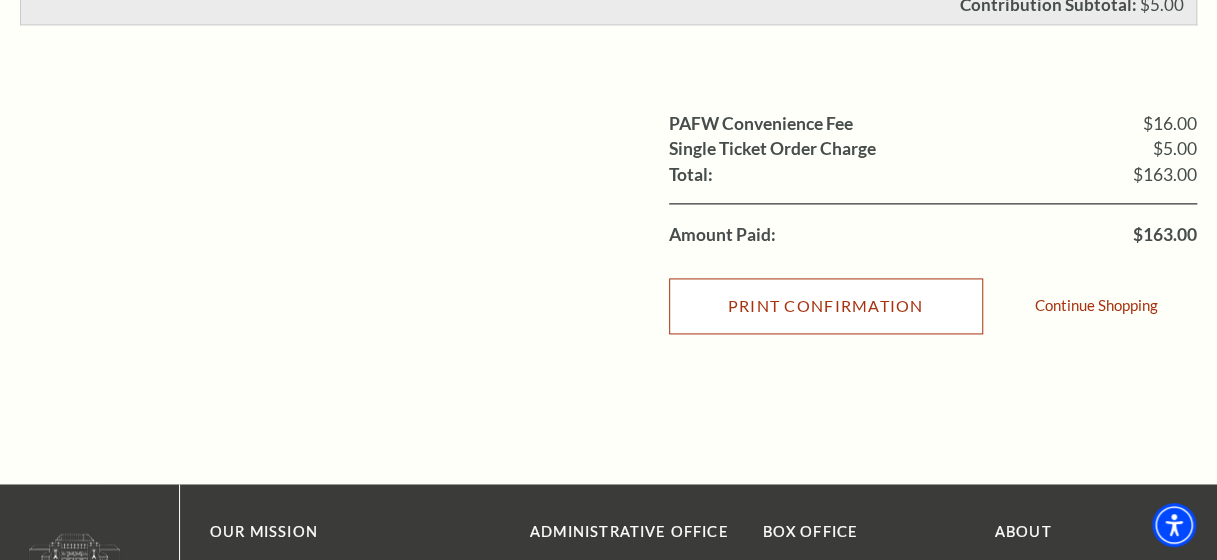 click on "Print Confirmation" at bounding box center (826, 306) 